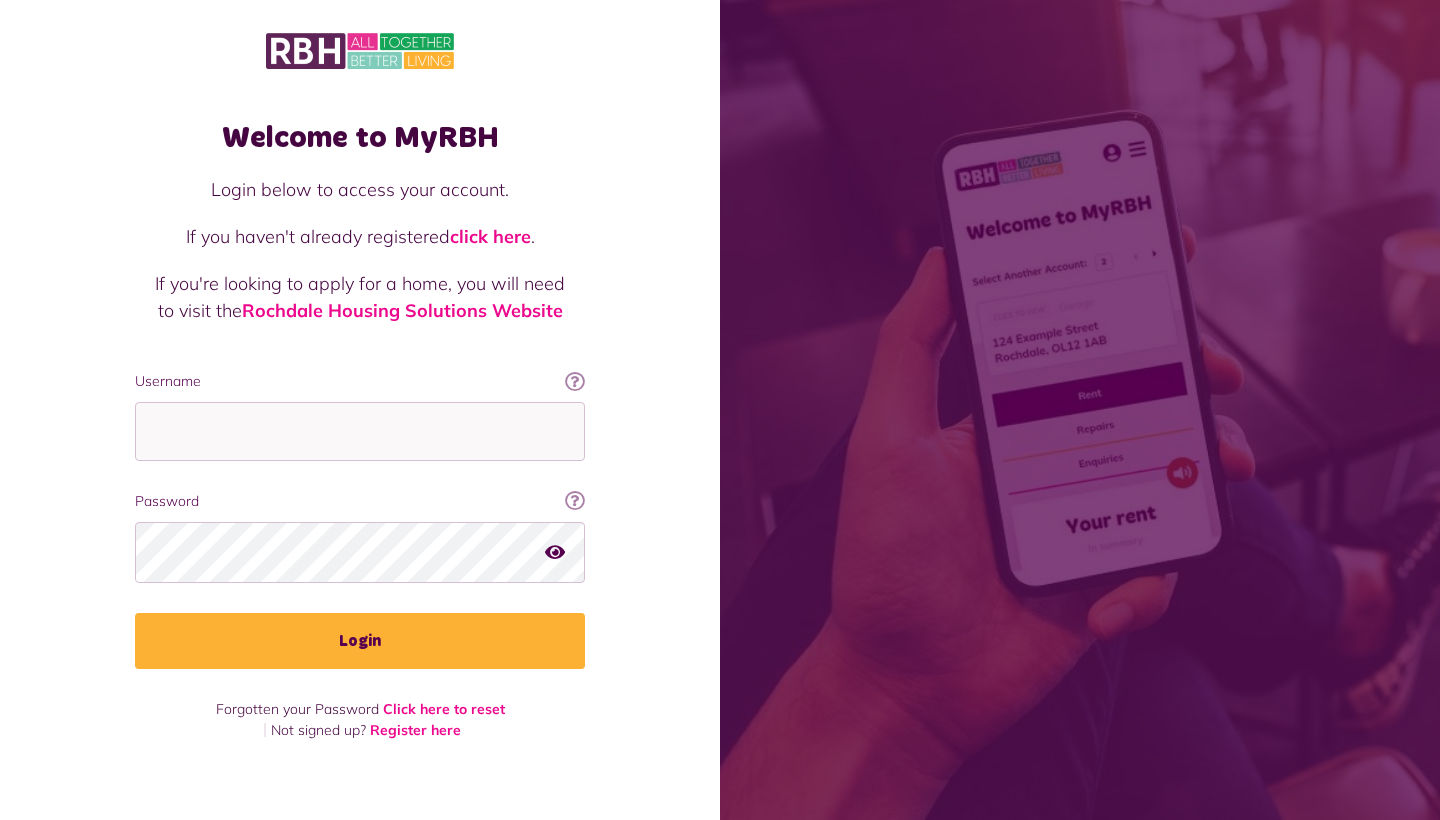 scroll, scrollTop: 0, scrollLeft: 0, axis: both 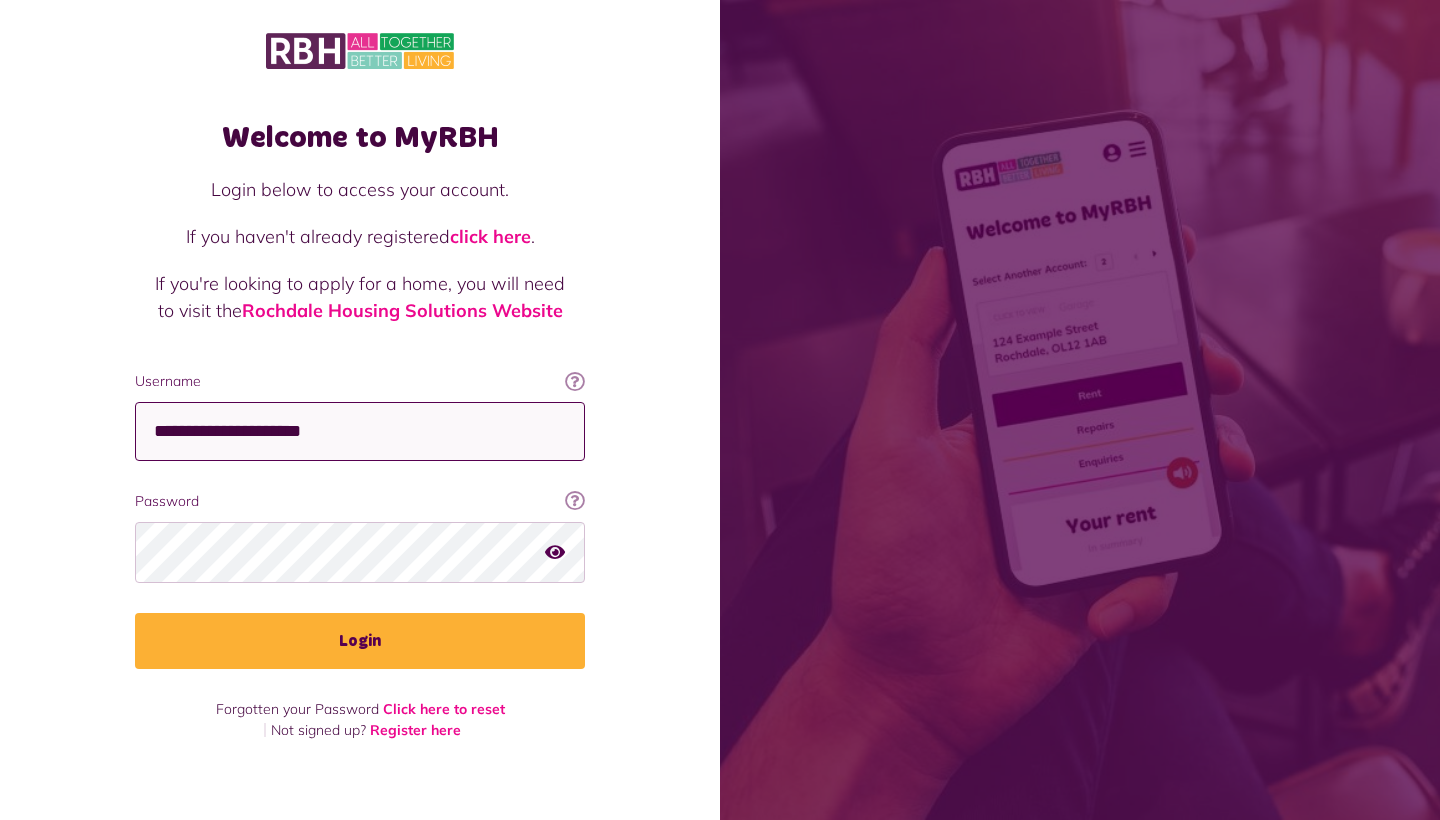 type on "**********" 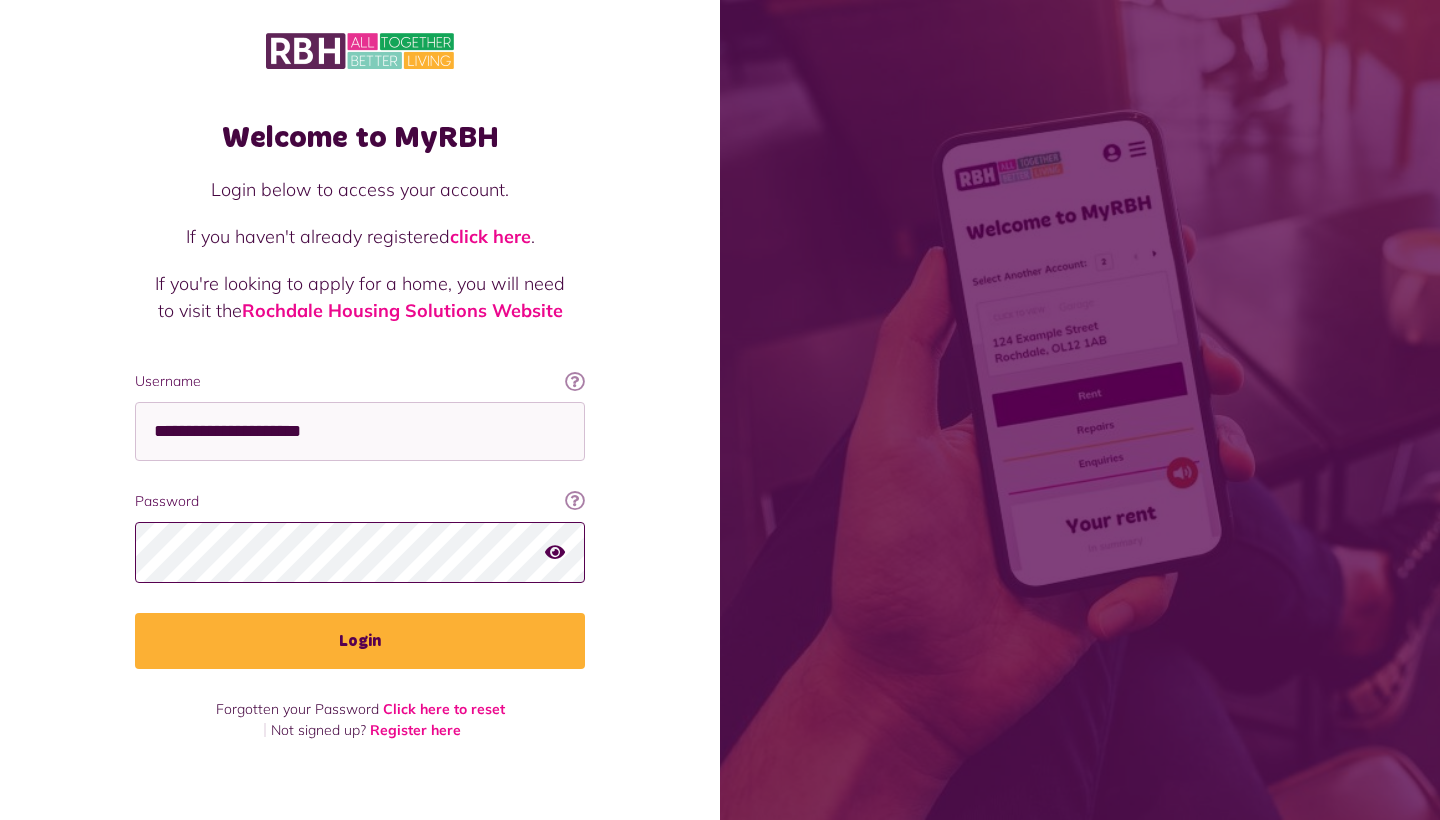click on "Login" at bounding box center (360, 641) 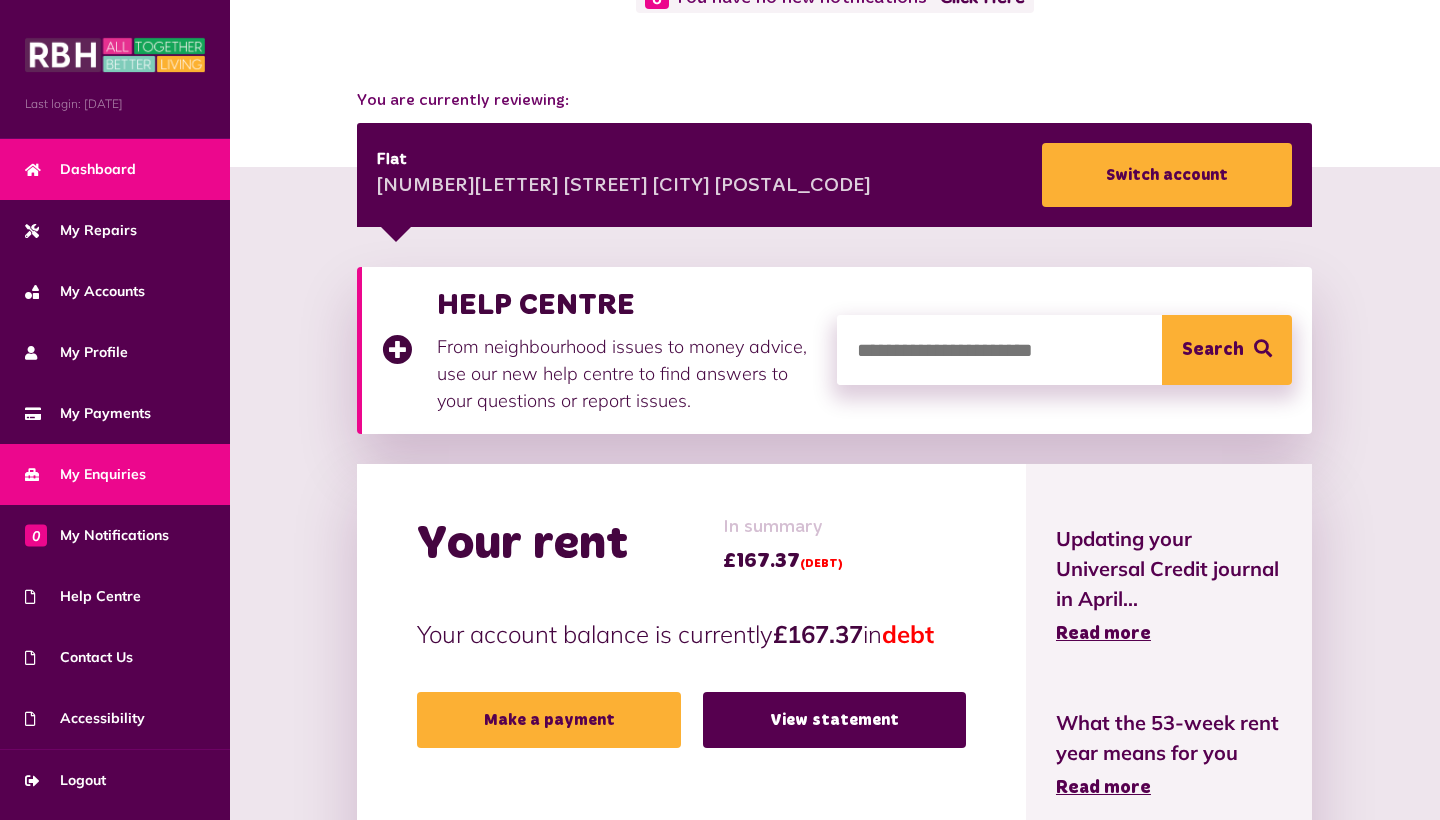 scroll, scrollTop: 179, scrollLeft: 0, axis: vertical 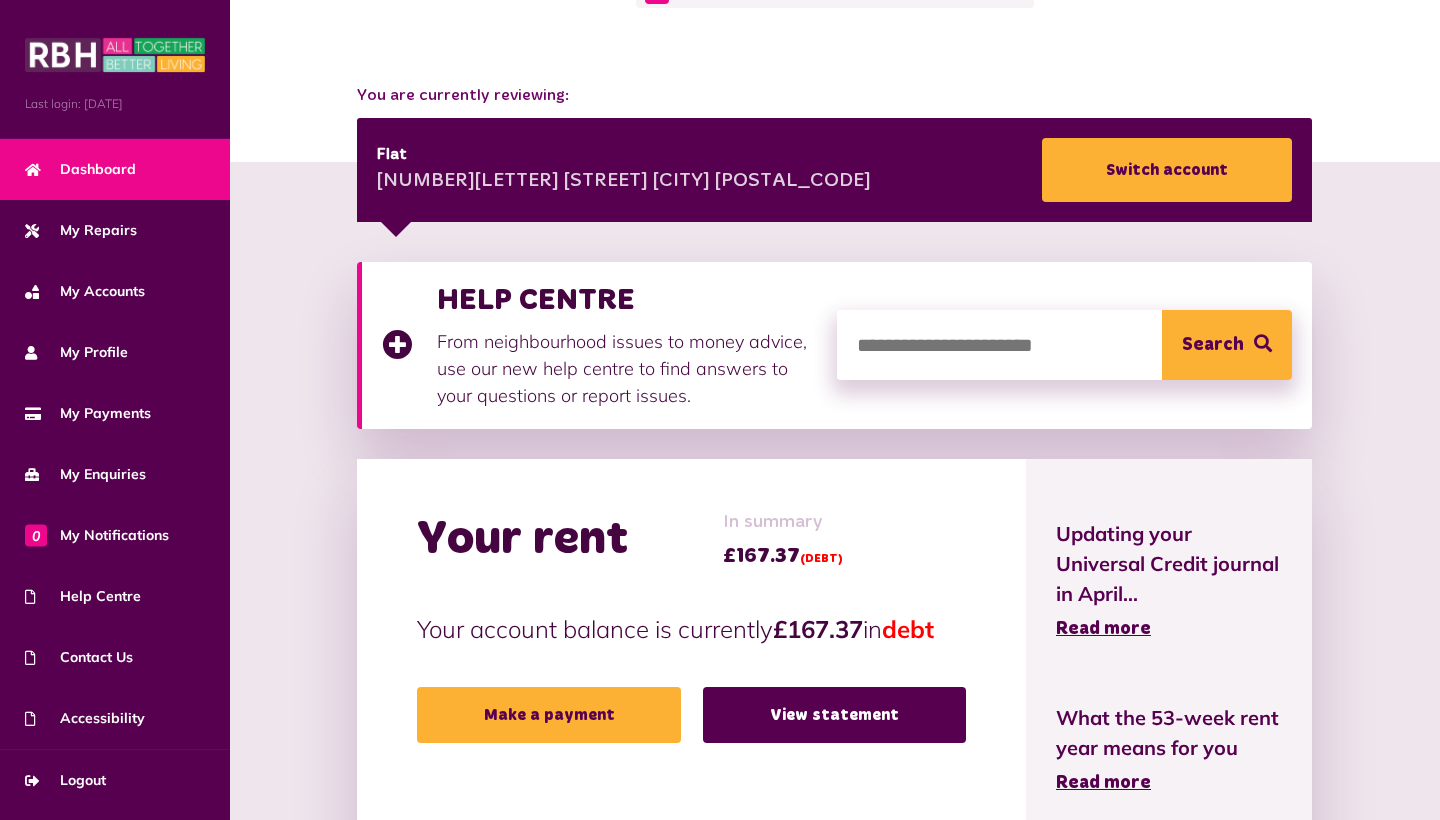 click at bounding box center (397, 345) 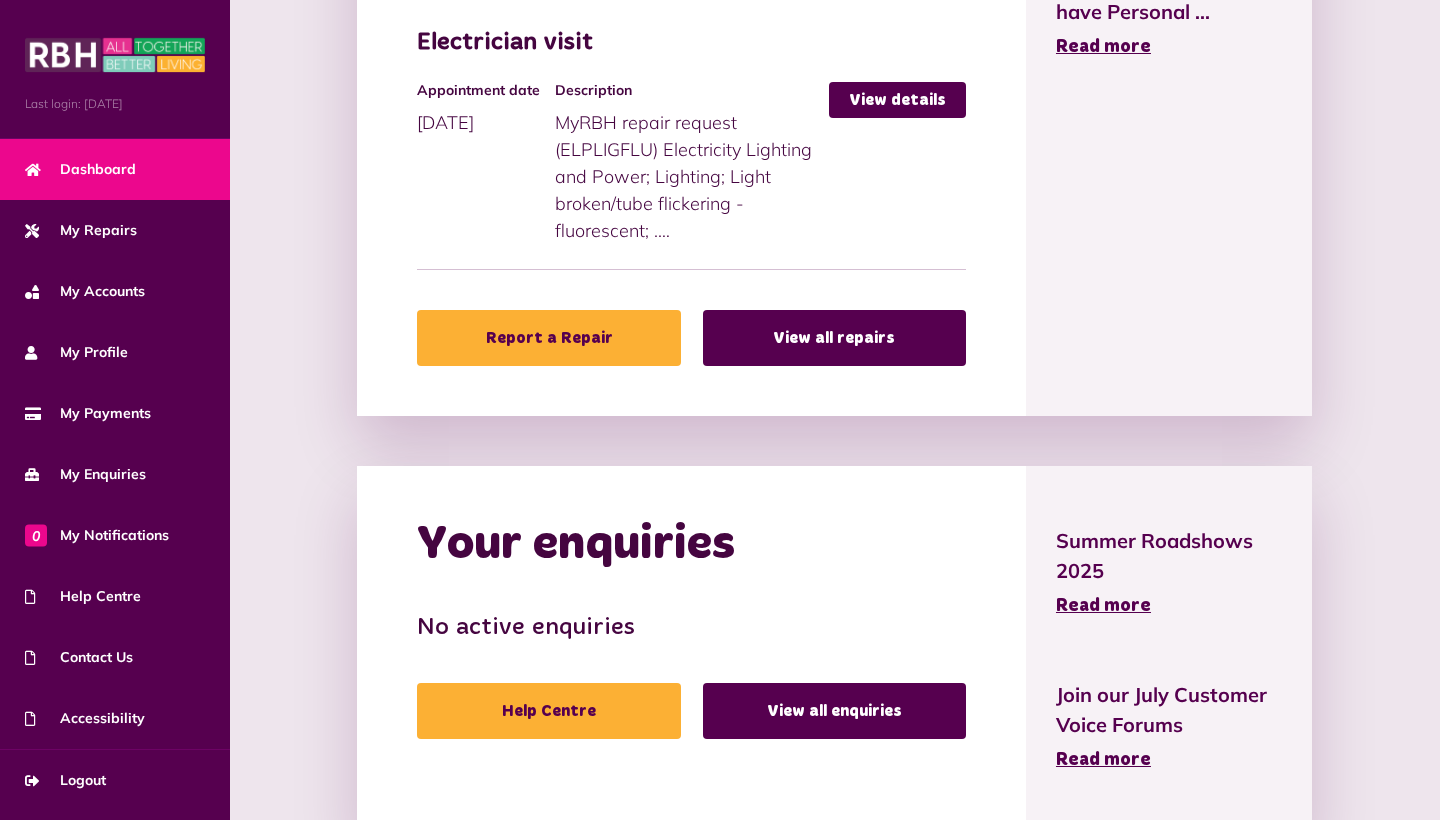scroll, scrollTop: 1200, scrollLeft: 0, axis: vertical 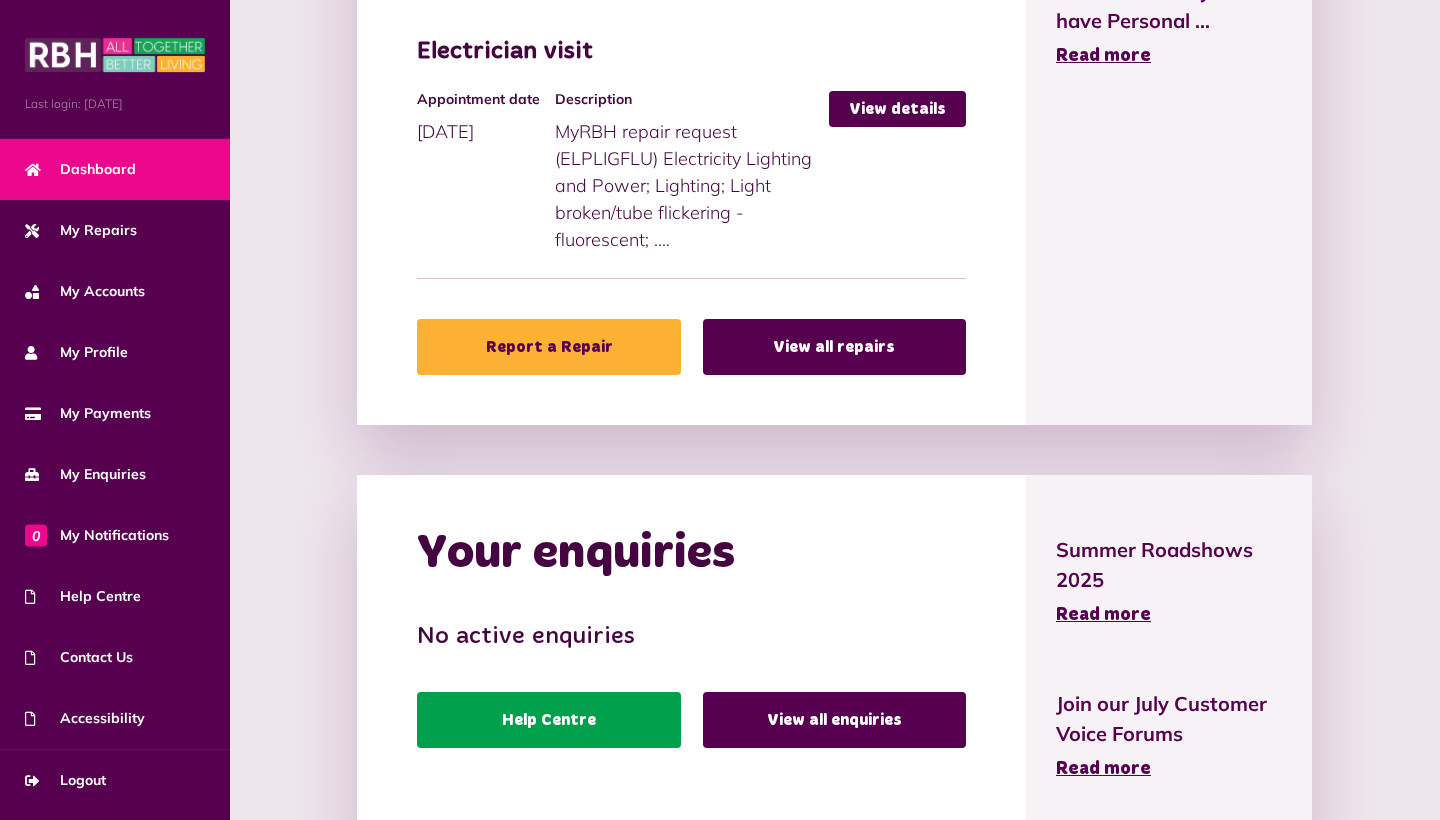 click on "Help Centre" at bounding box center (548, 720) 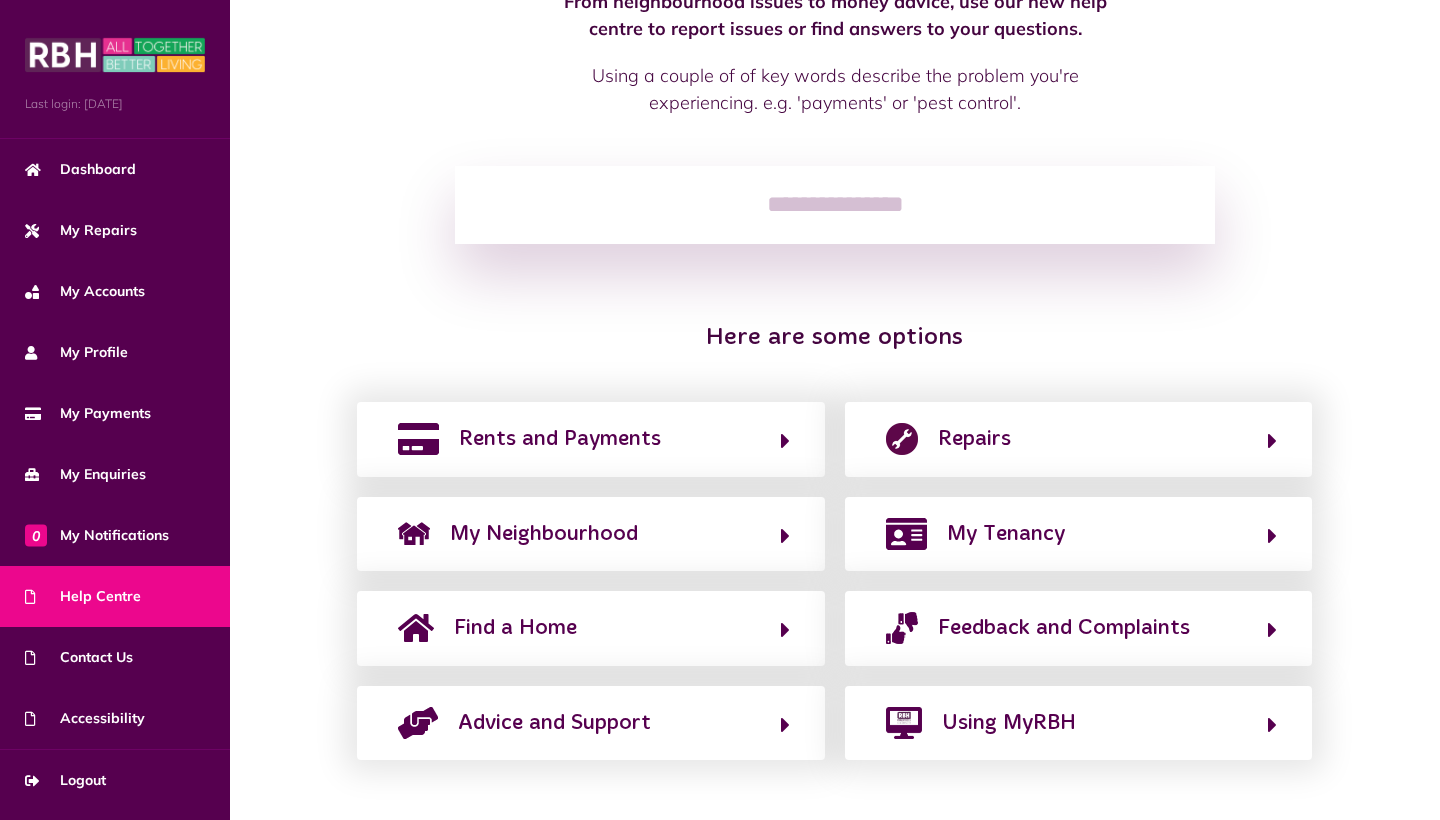 scroll, scrollTop: 172, scrollLeft: 0, axis: vertical 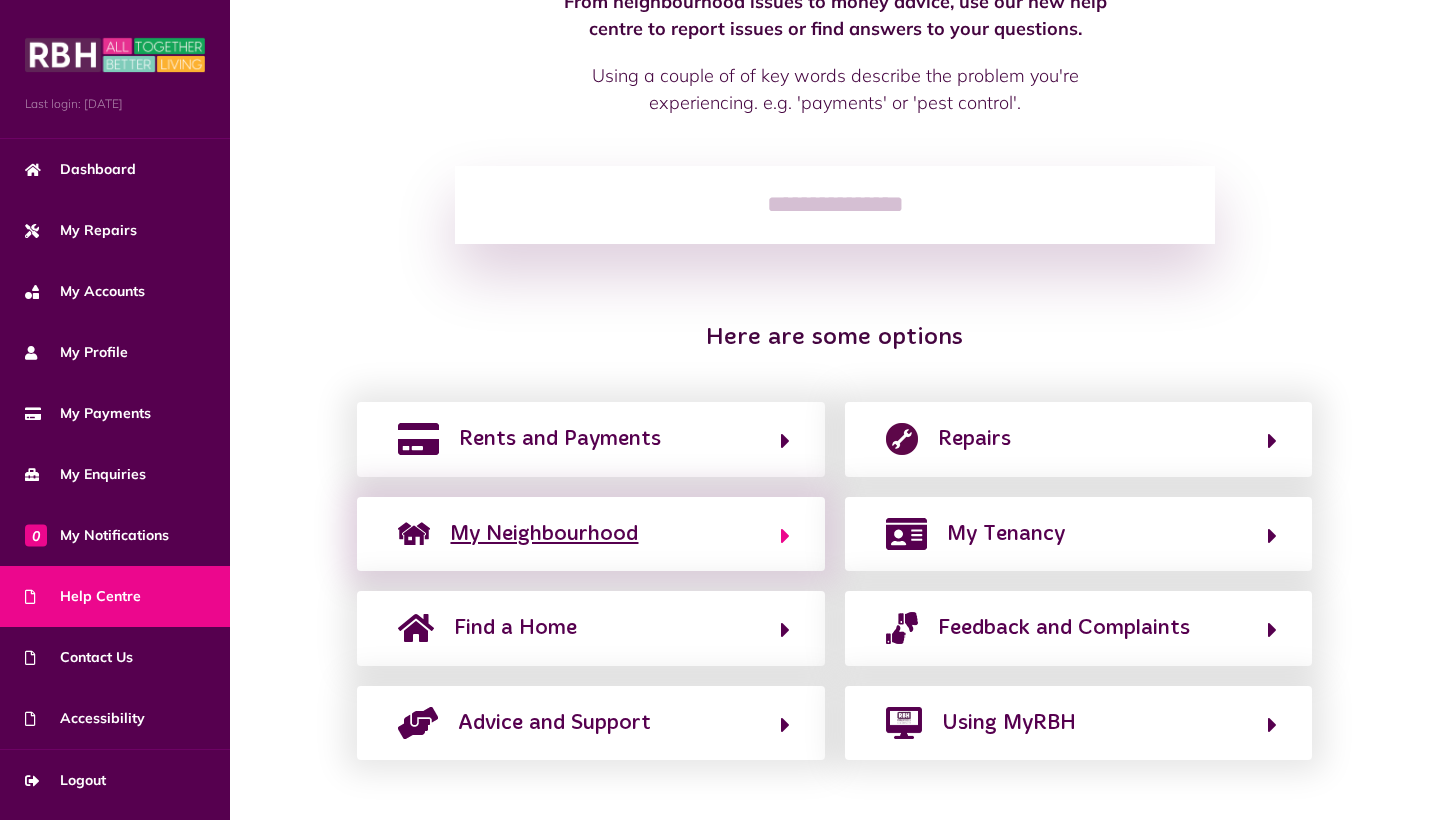 click 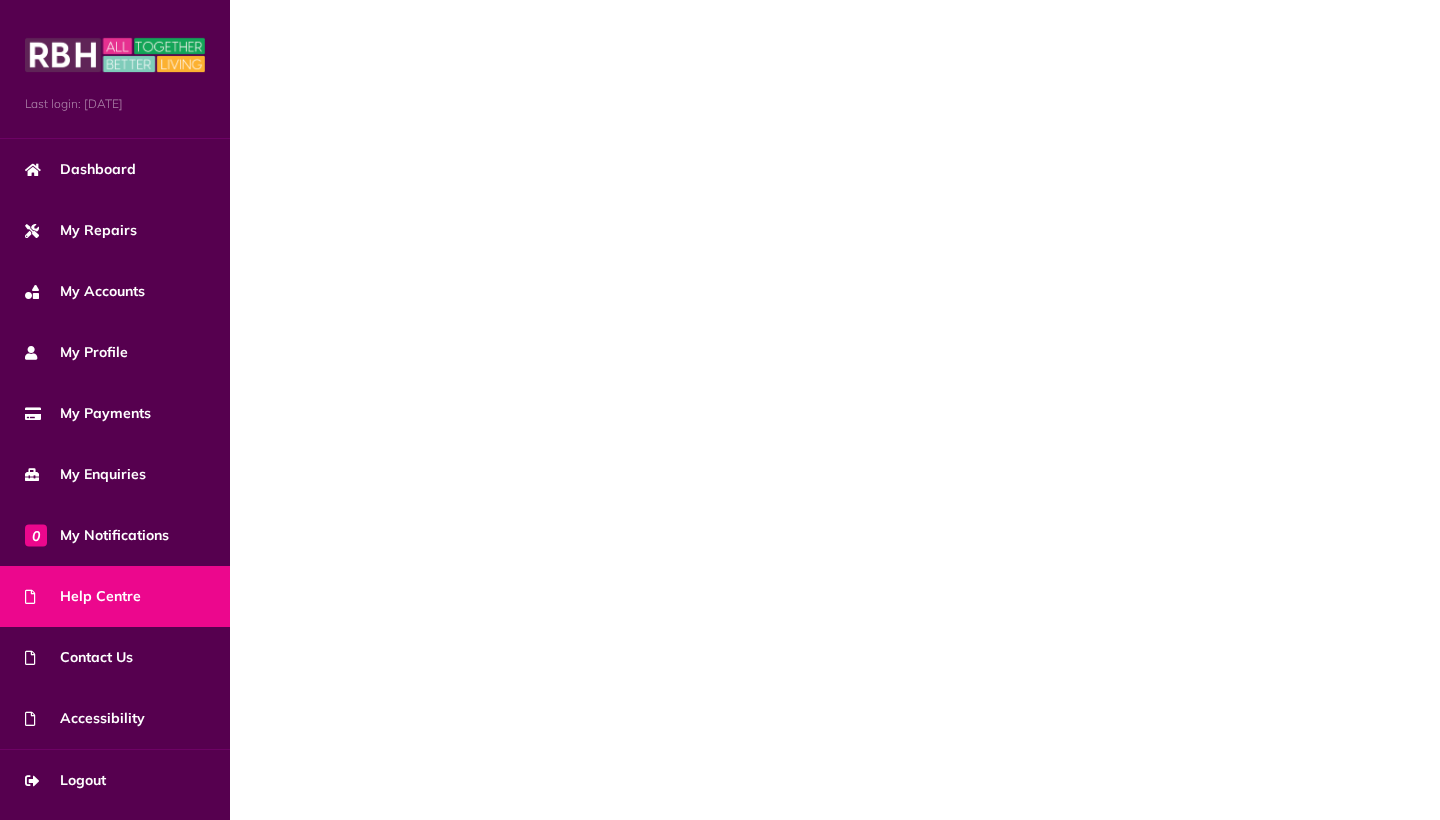 scroll, scrollTop: 0, scrollLeft: 0, axis: both 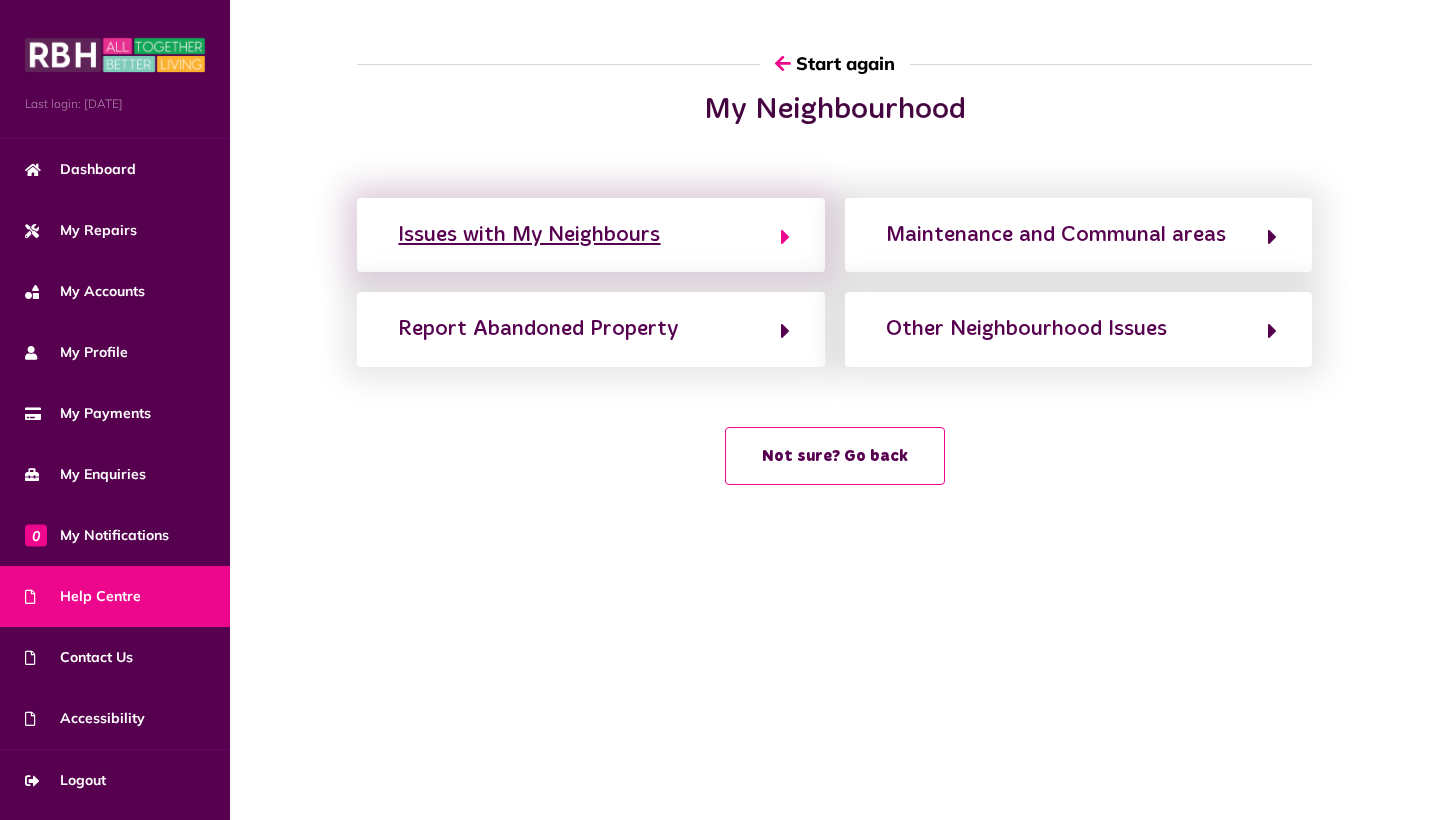 click on "Issues with My Neighbours" 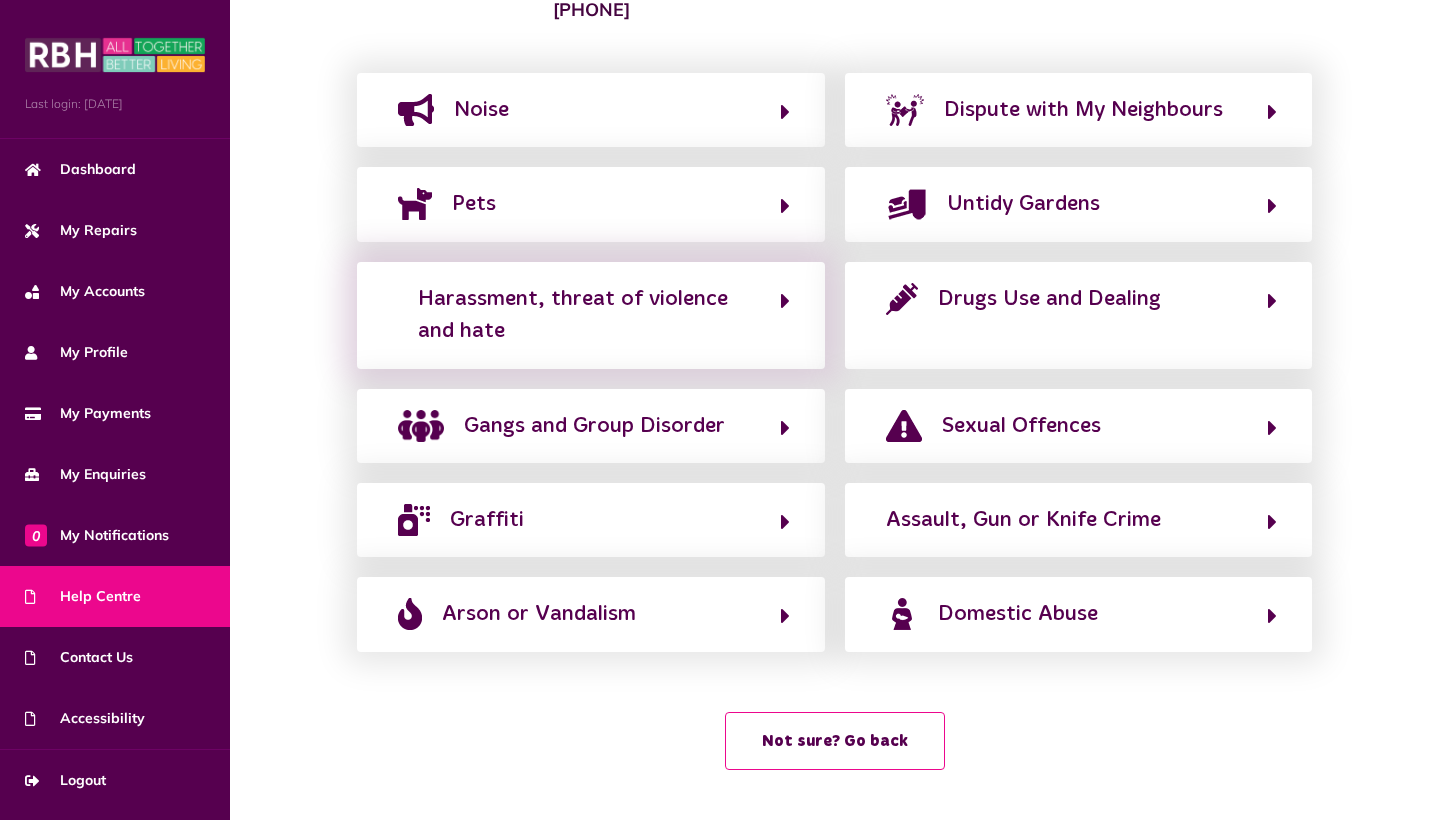scroll, scrollTop: 456, scrollLeft: 0, axis: vertical 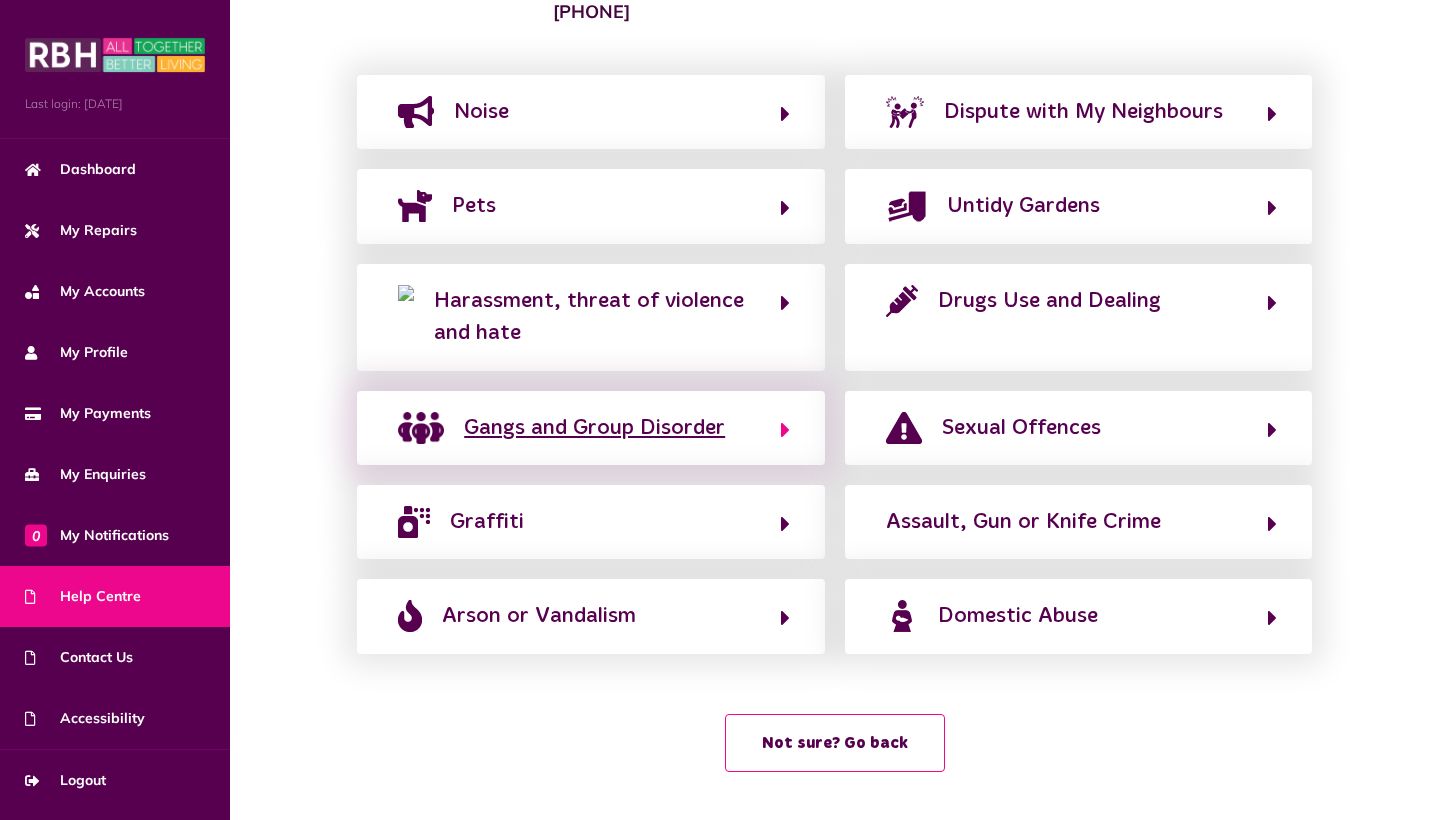 click on "Gangs and Group Disorder" 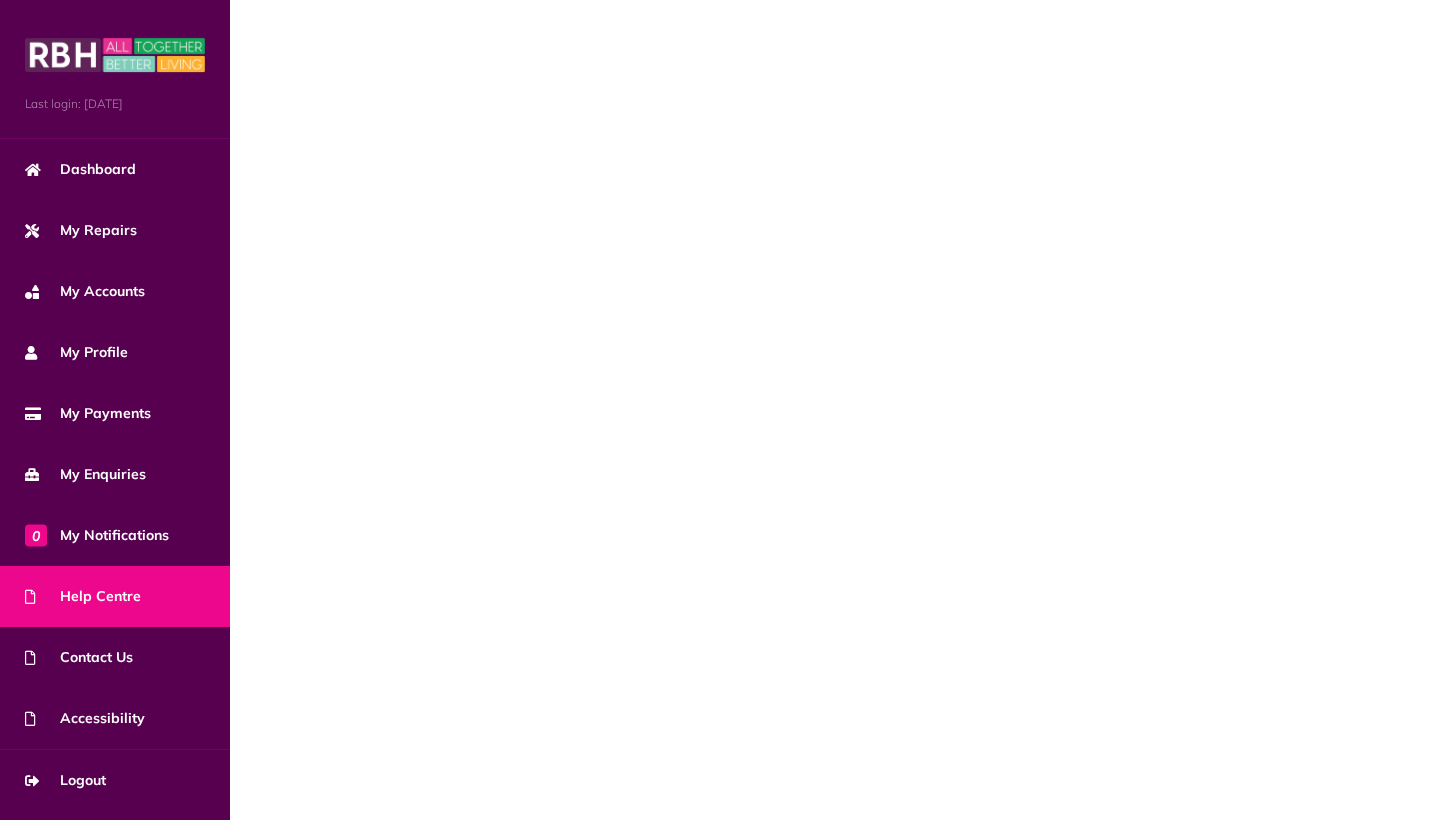 scroll, scrollTop: 49, scrollLeft: 0, axis: vertical 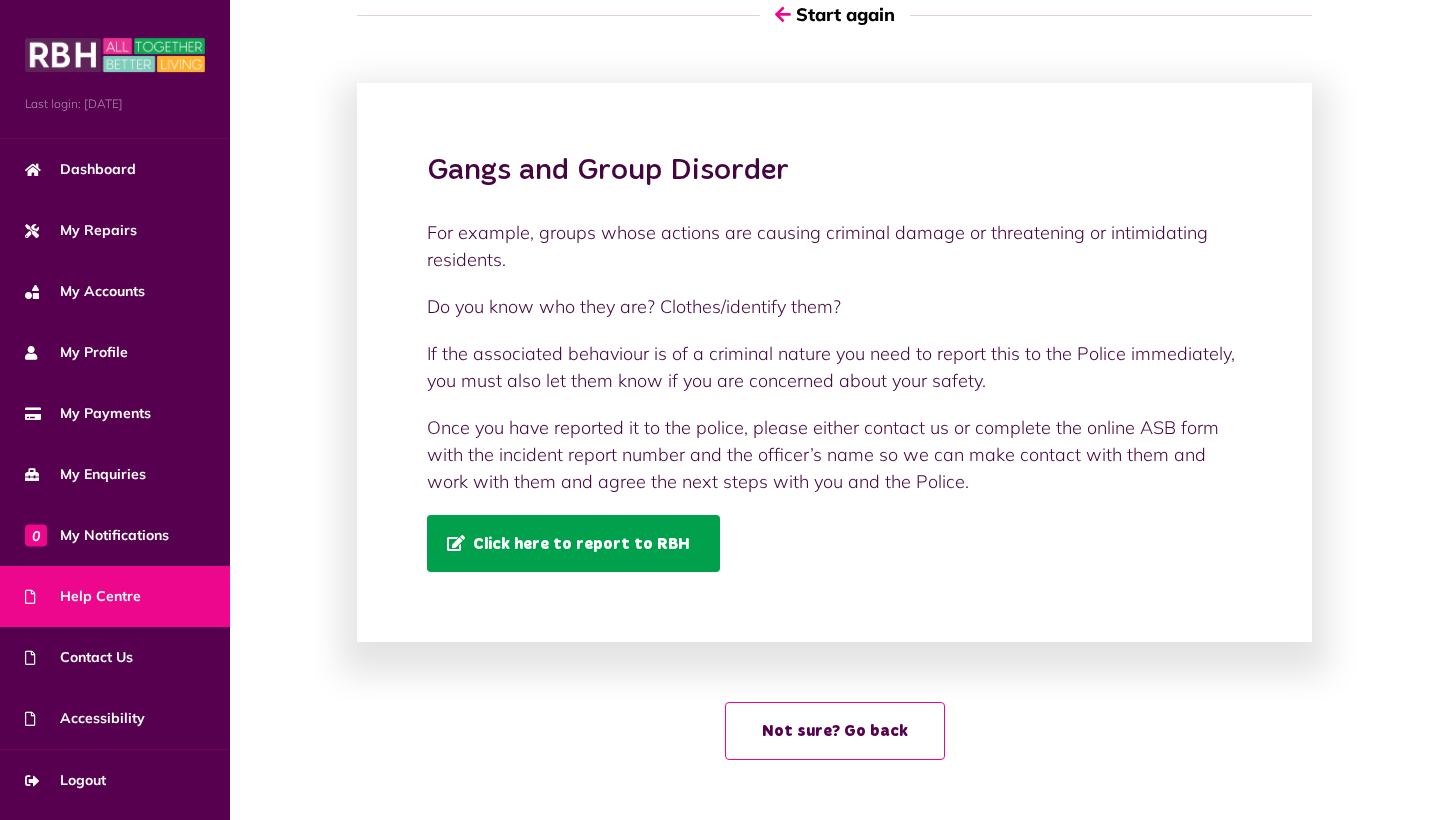 click on "Click here to report to RBH" 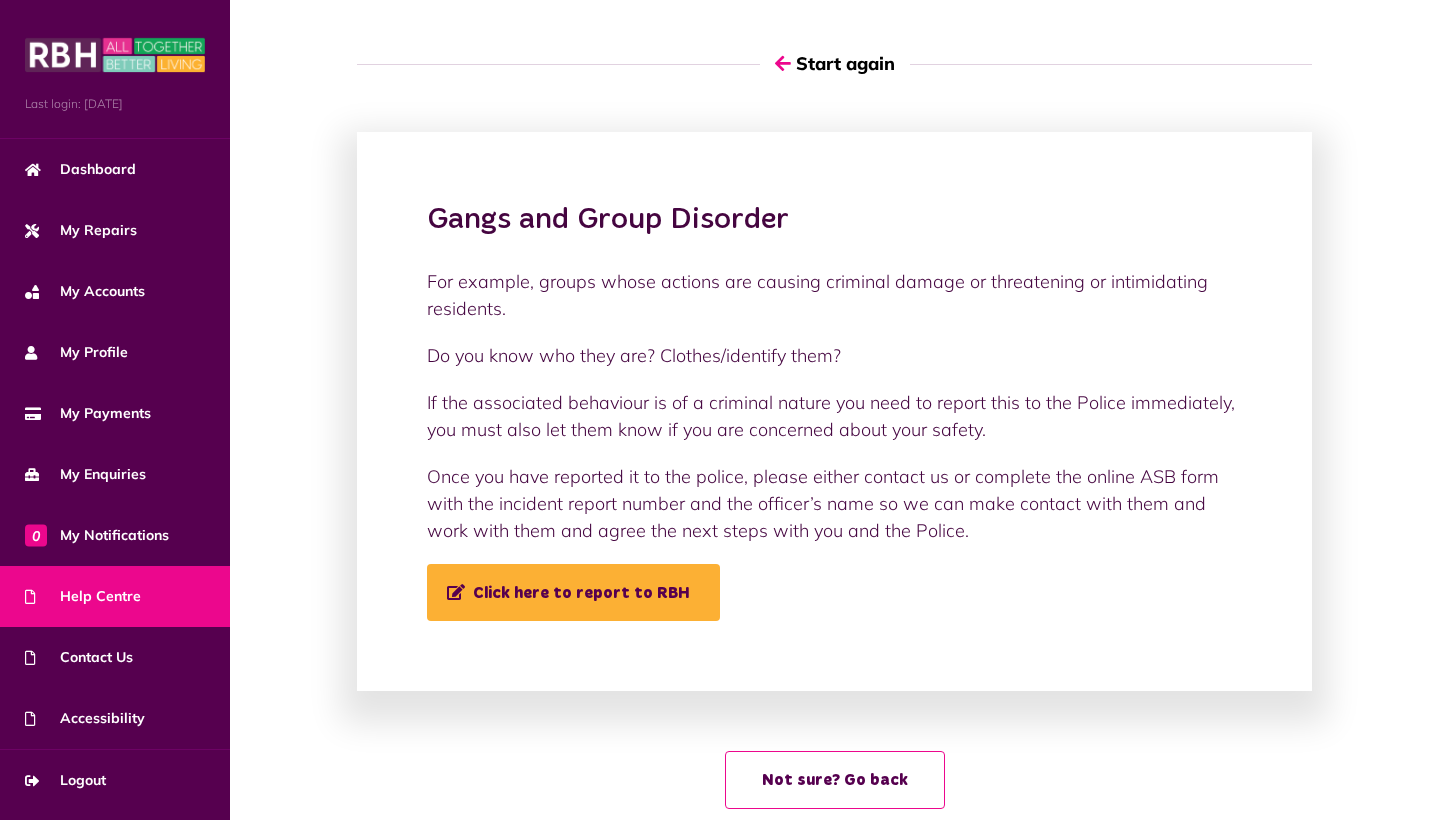 scroll, scrollTop: 0, scrollLeft: 0, axis: both 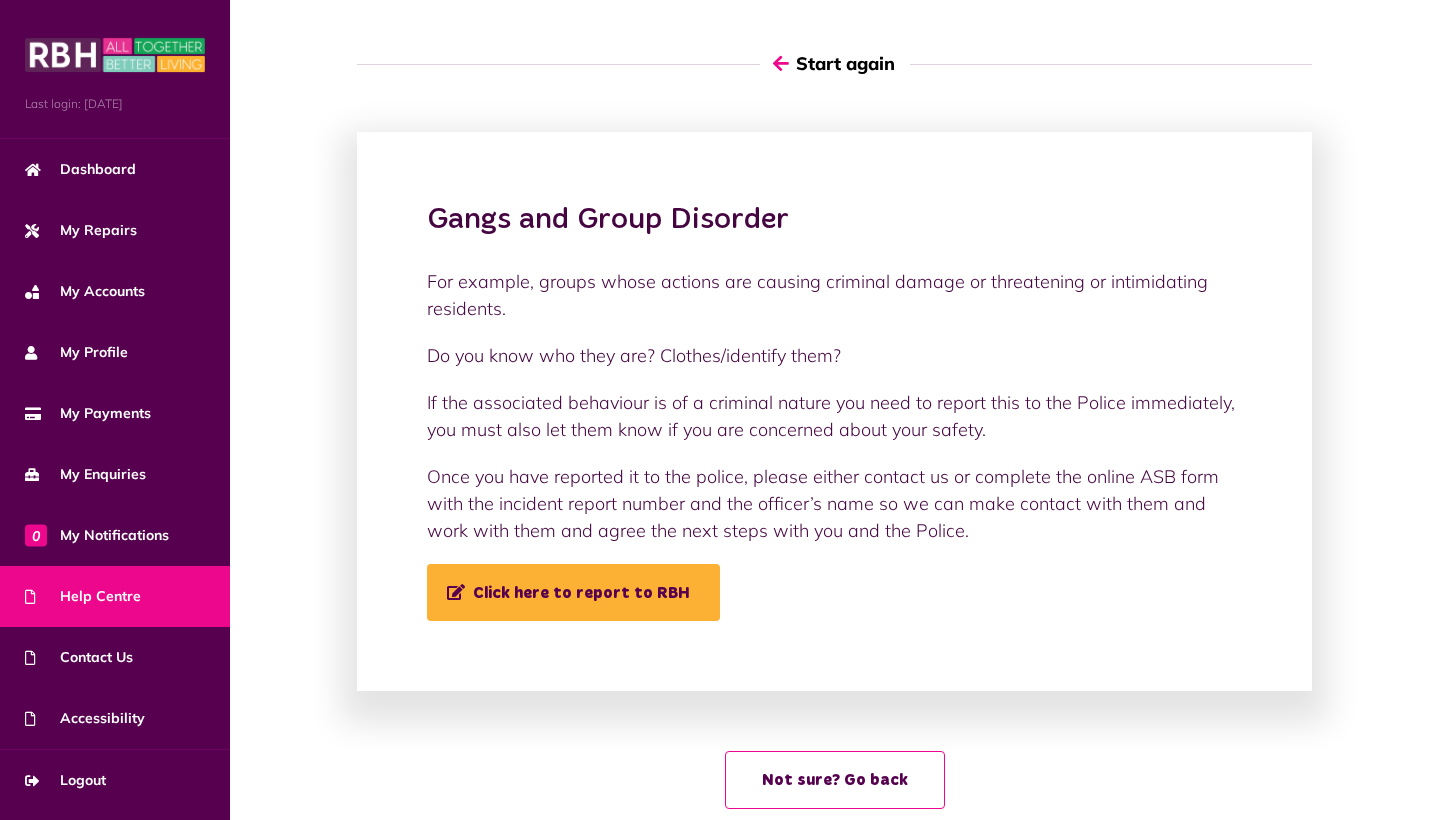 click on "Start again" 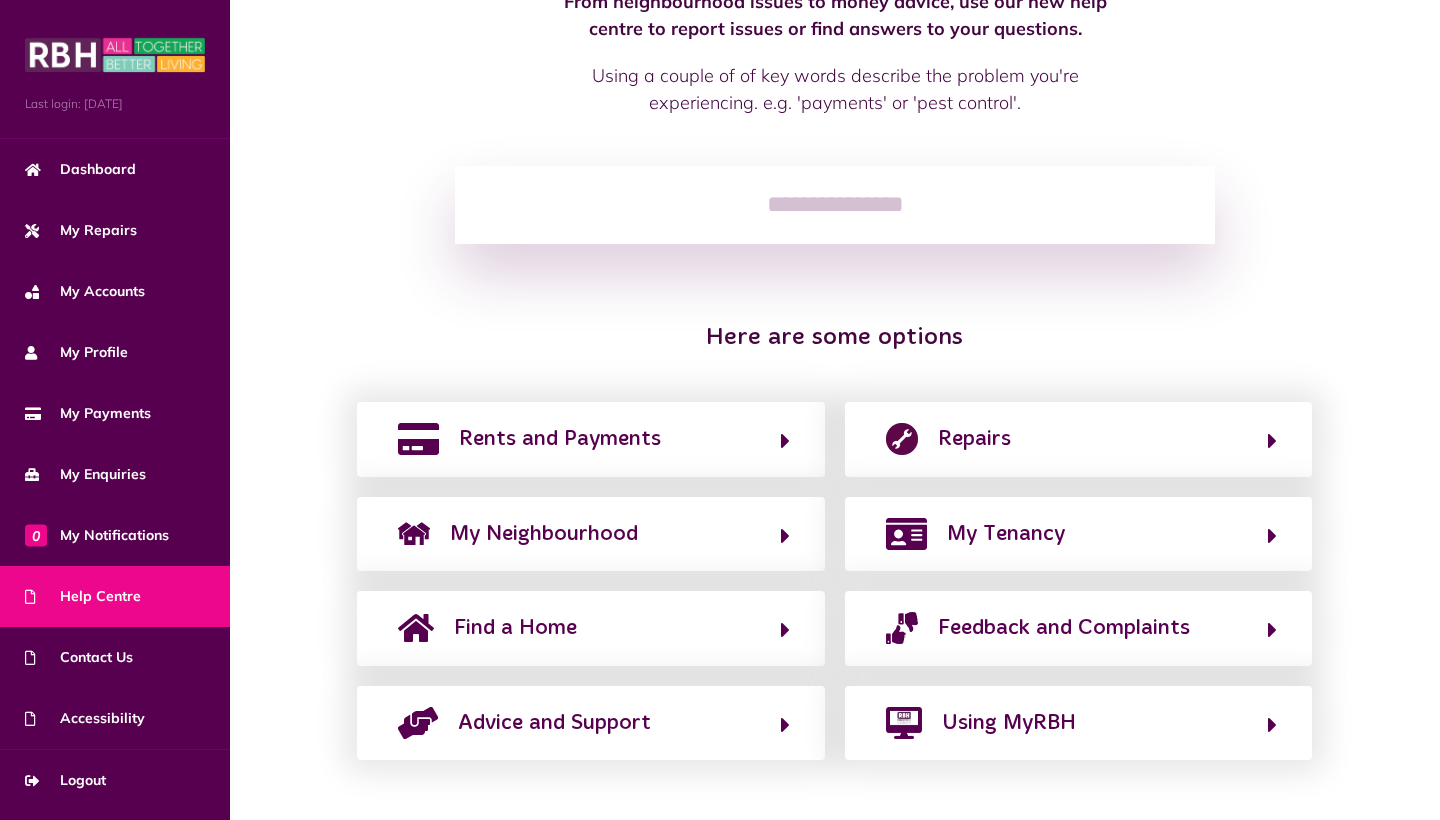 scroll, scrollTop: 172, scrollLeft: 0, axis: vertical 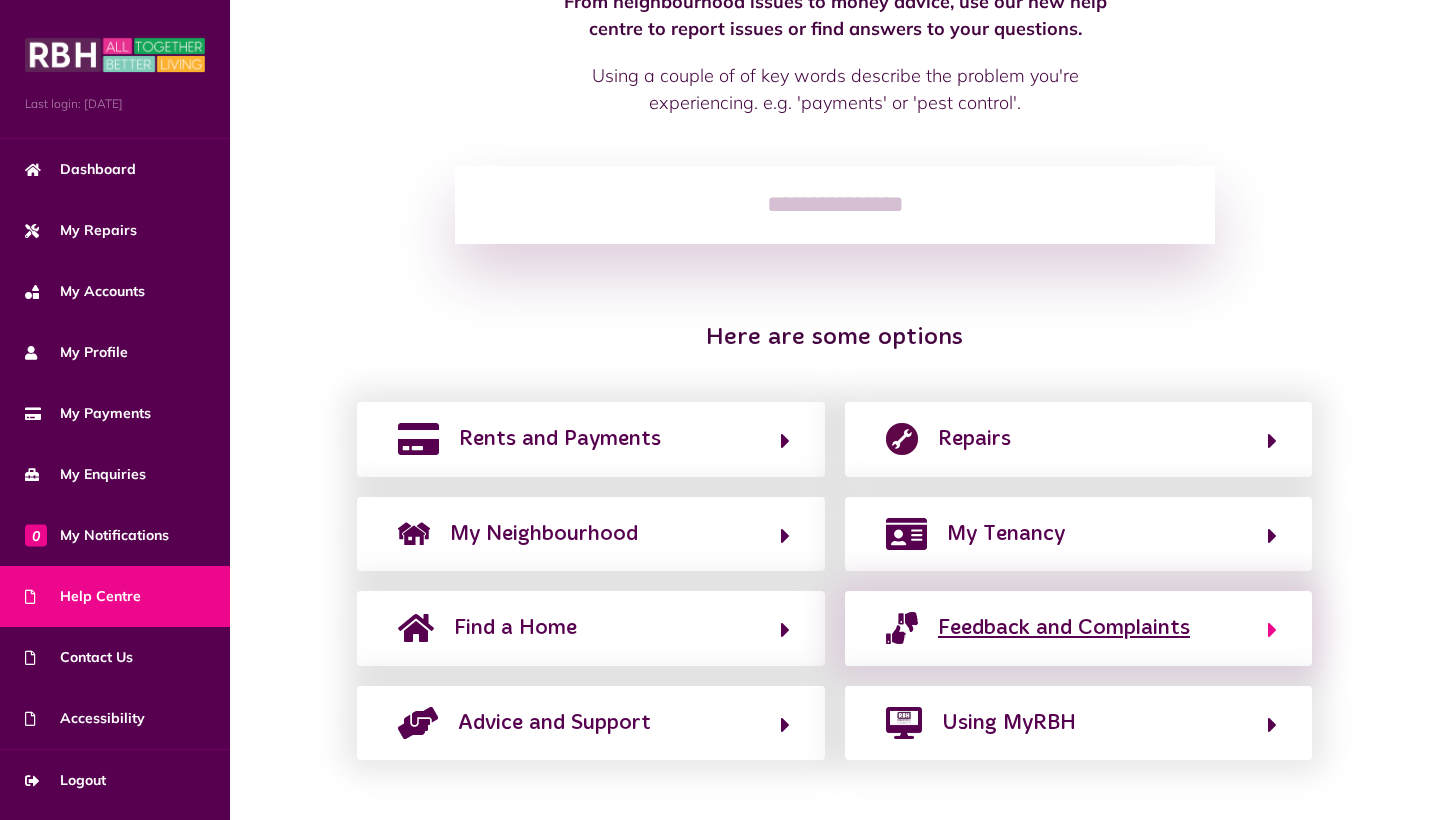 click on "Feedback and Complaints" 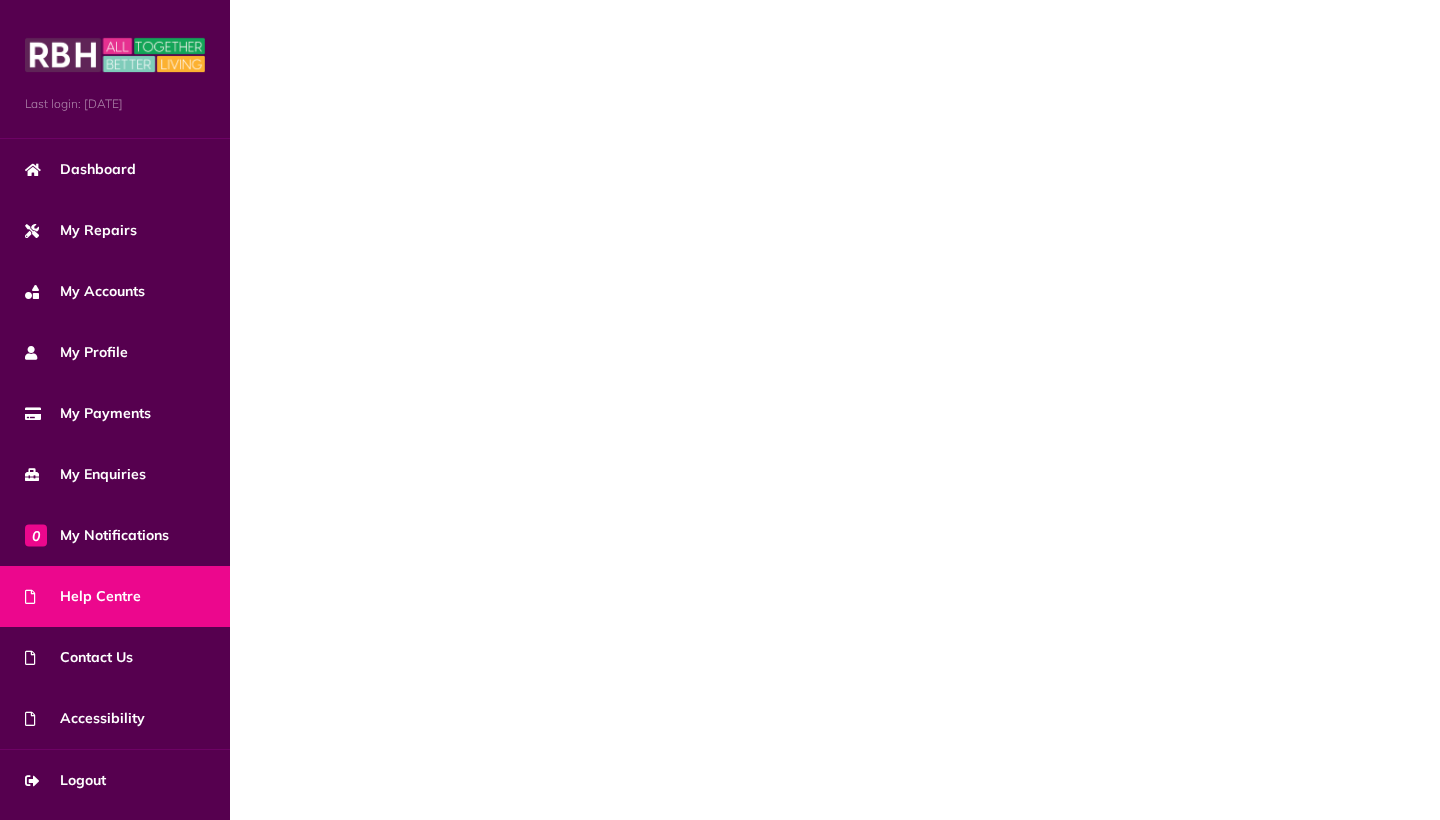 scroll, scrollTop: 0, scrollLeft: 0, axis: both 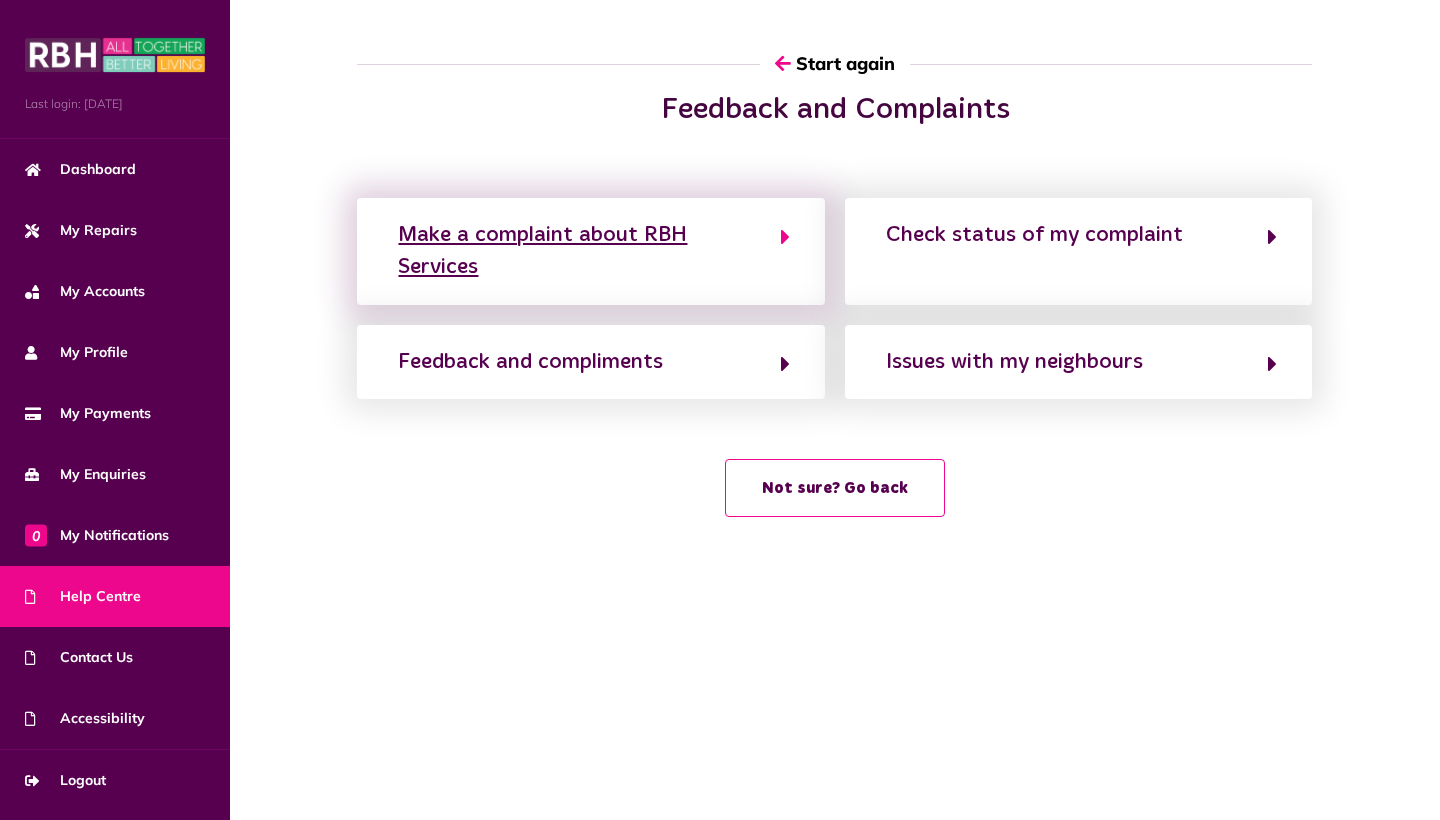 click on "Make a complaint about RBH Services" 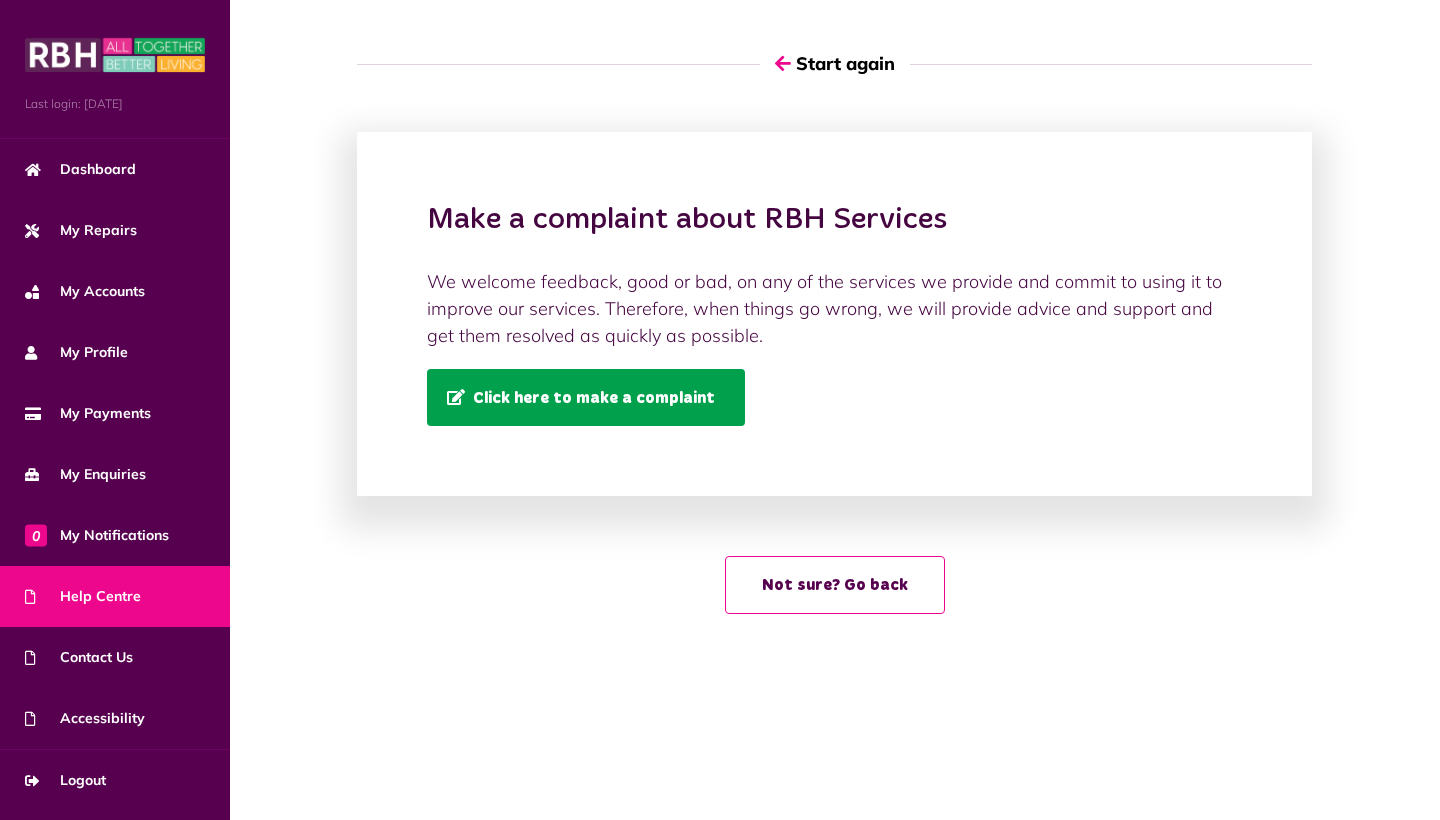 click on "Click here to make a complaint" 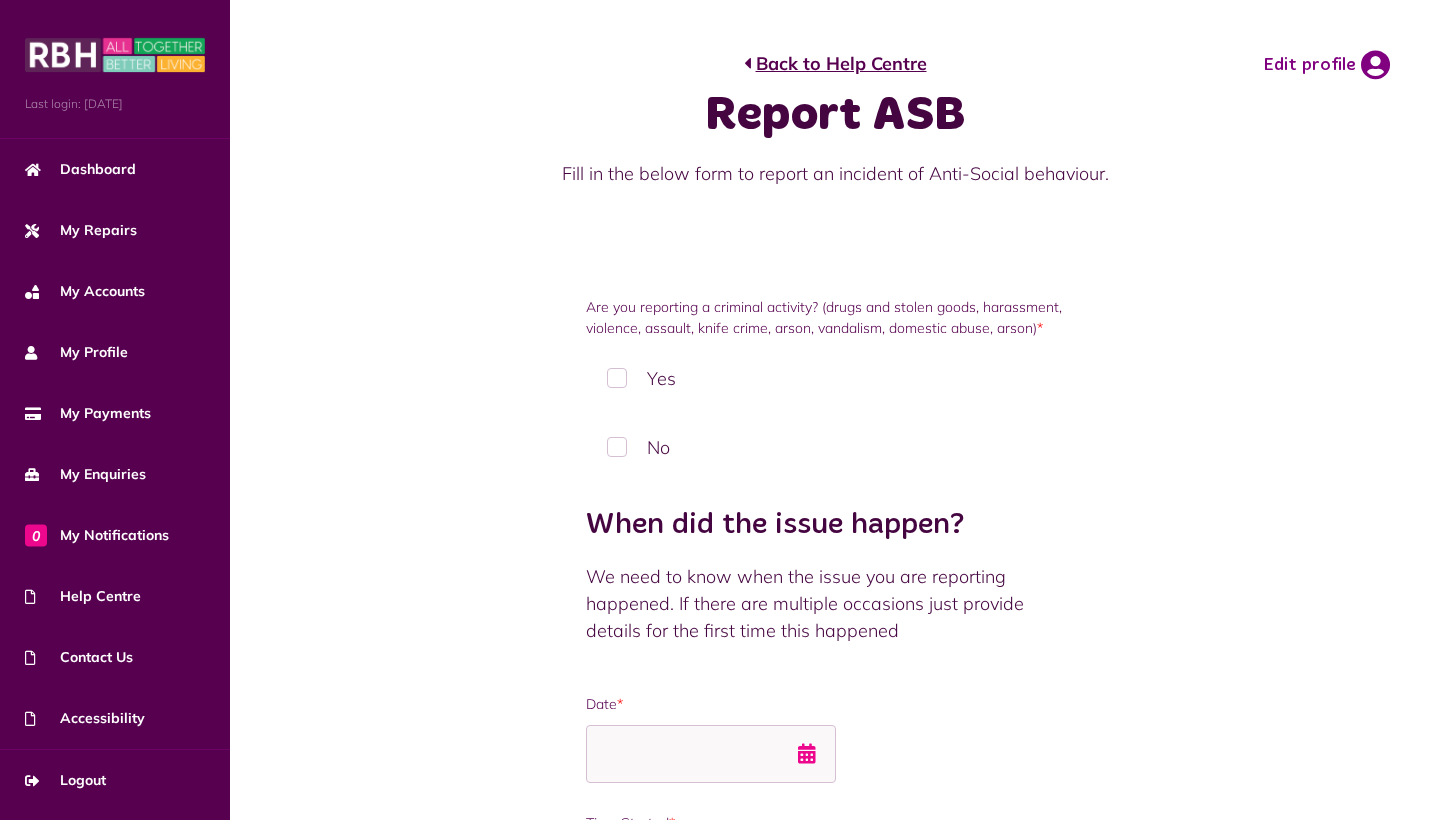 scroll, scrollTop: 0, scrollLeft: 0, axis: both 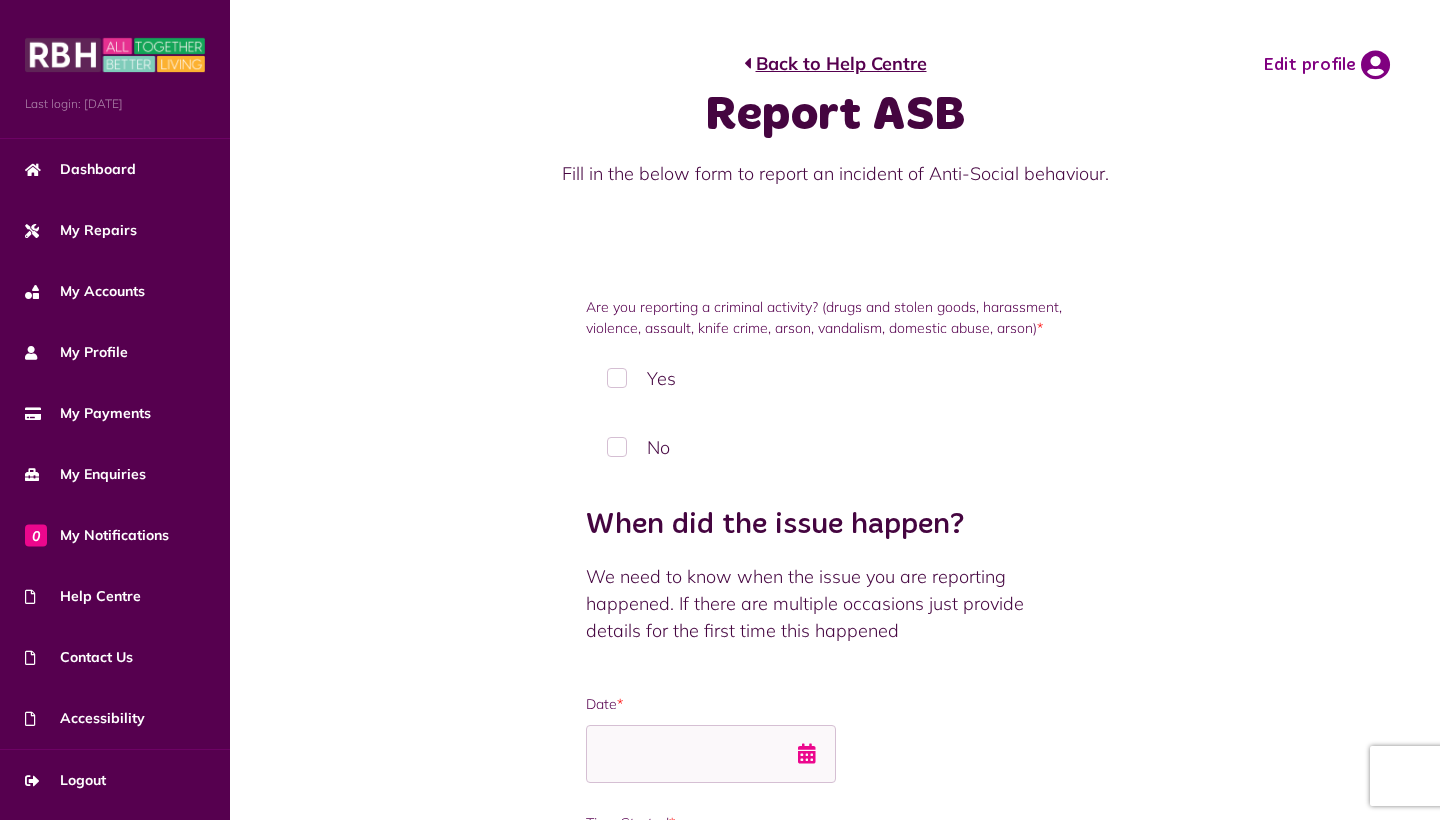 click on "Yes" at bounding box center [835, 378] 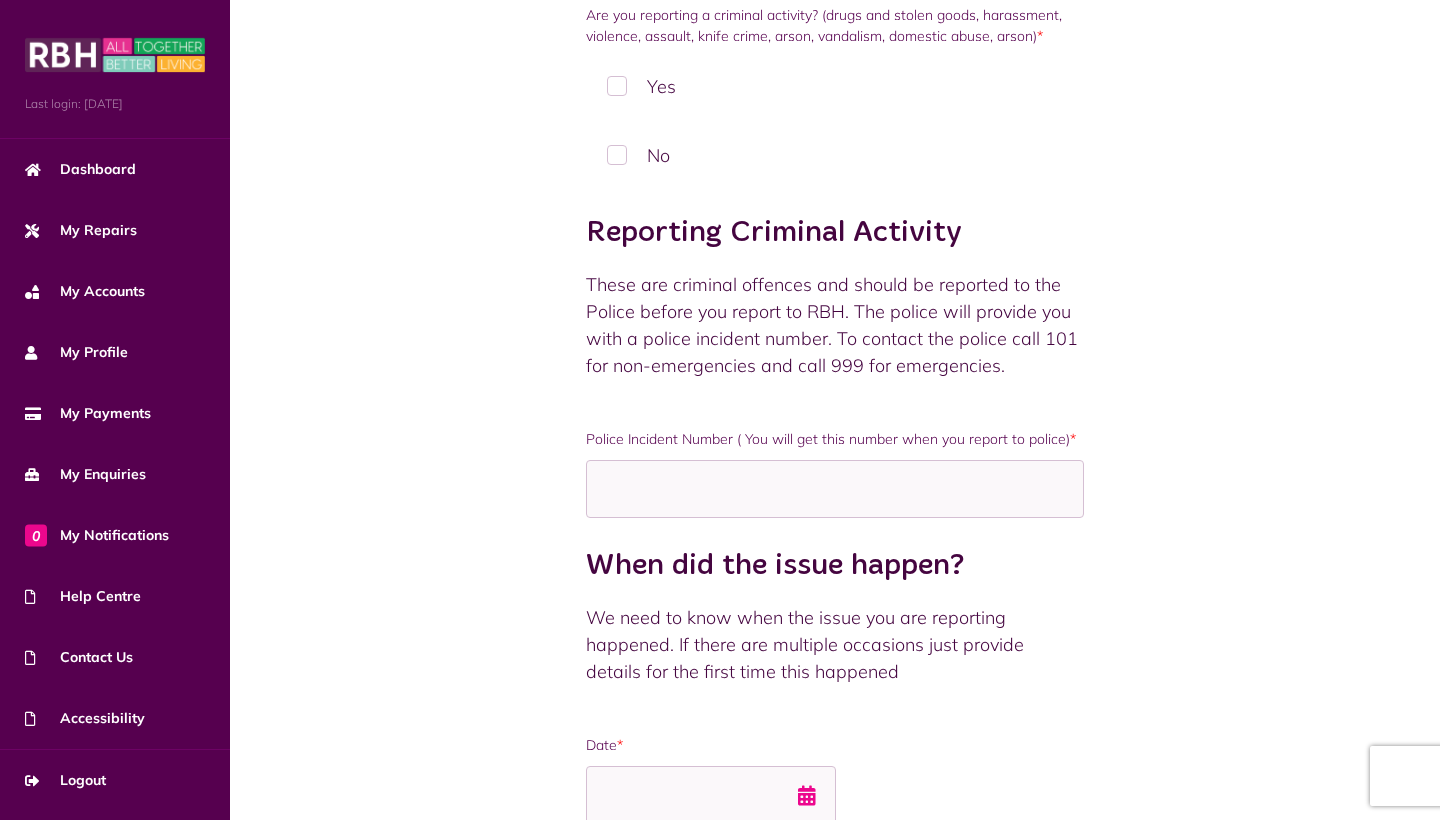 scroll, scrollTop: 290, scrollLeft: 0, axis: vertical 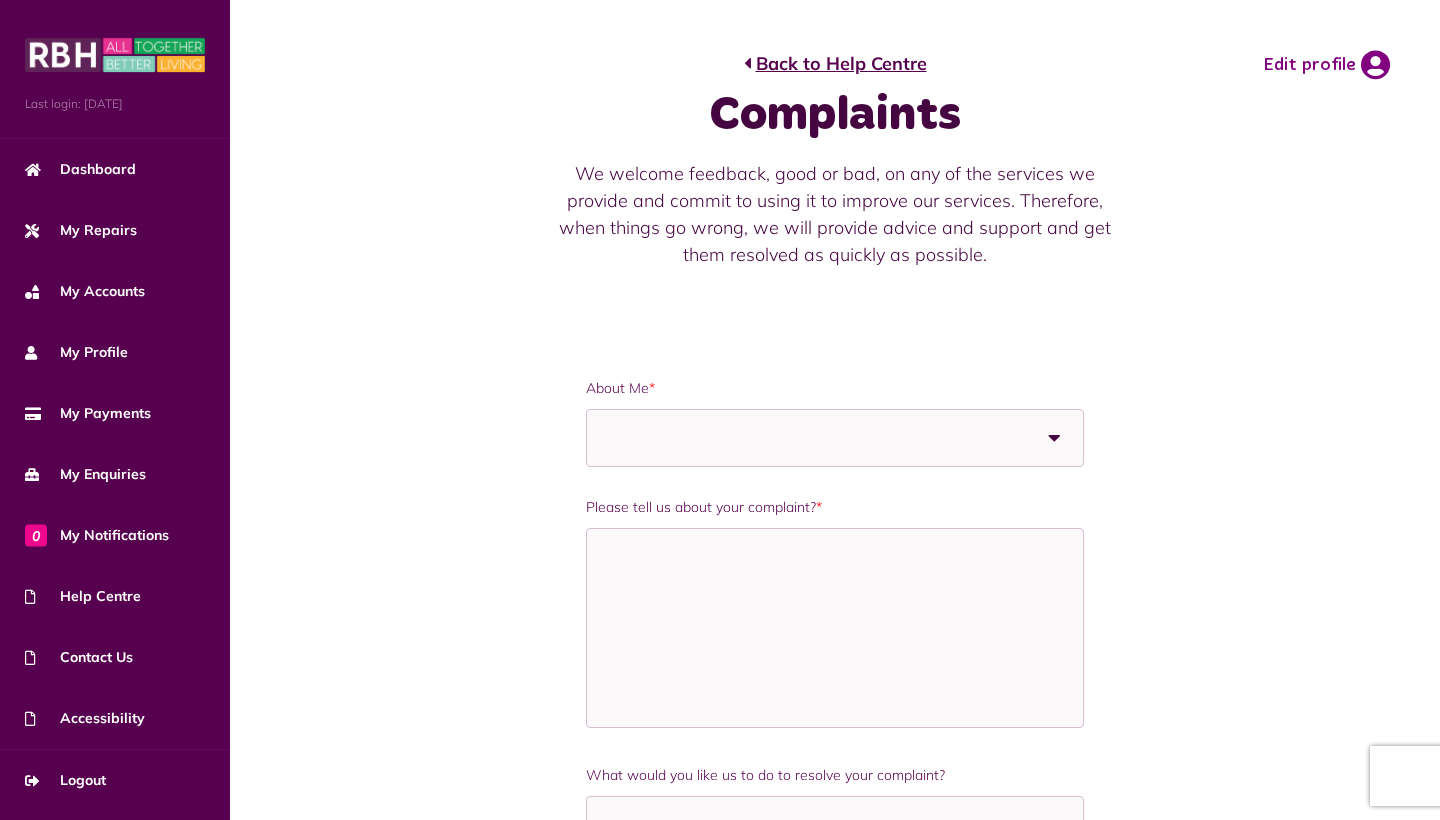 click at bounding box center [742, 438] 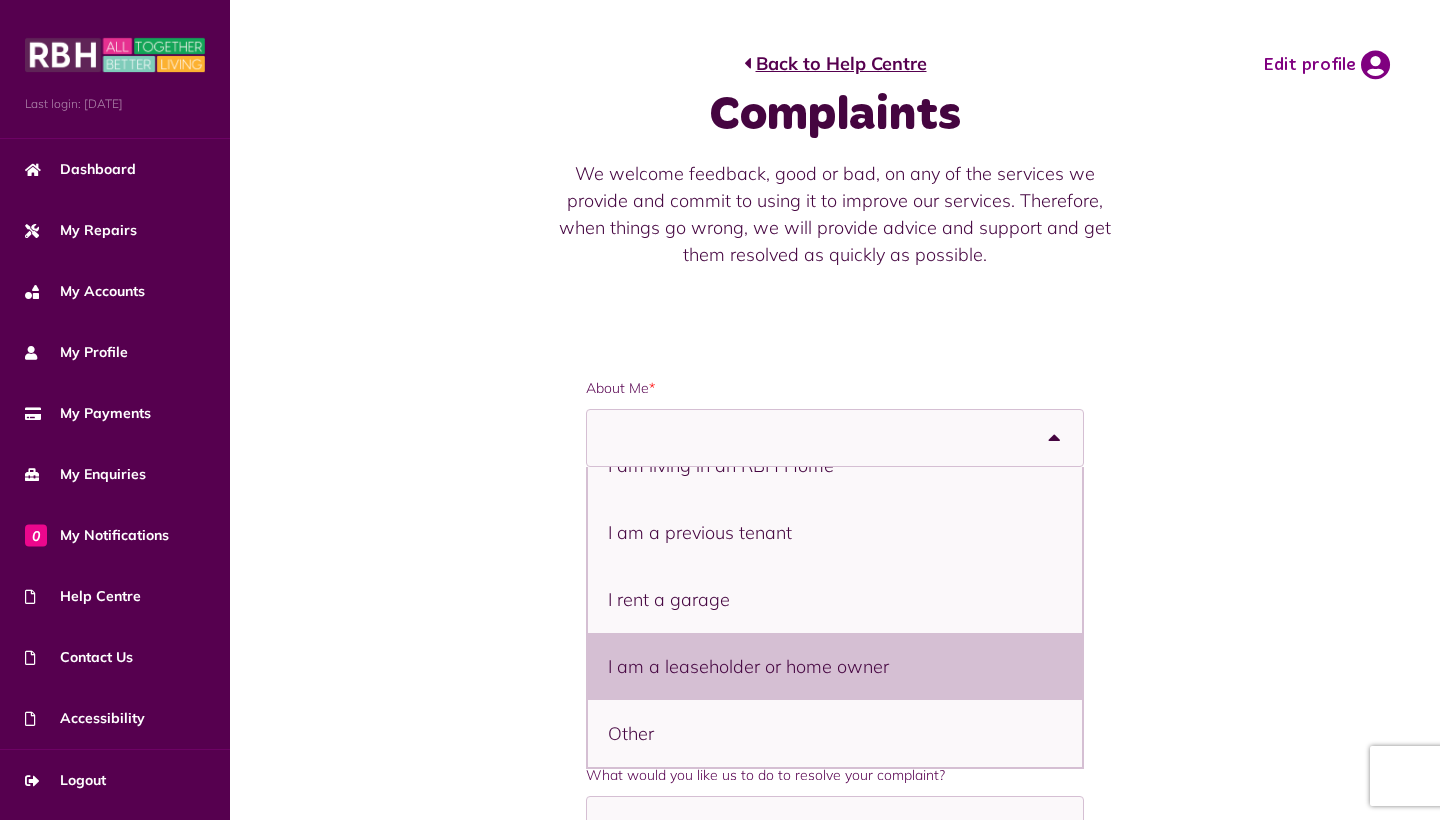 scroll, scrollTop: 35, scrollLeft: 0, axis: vertical 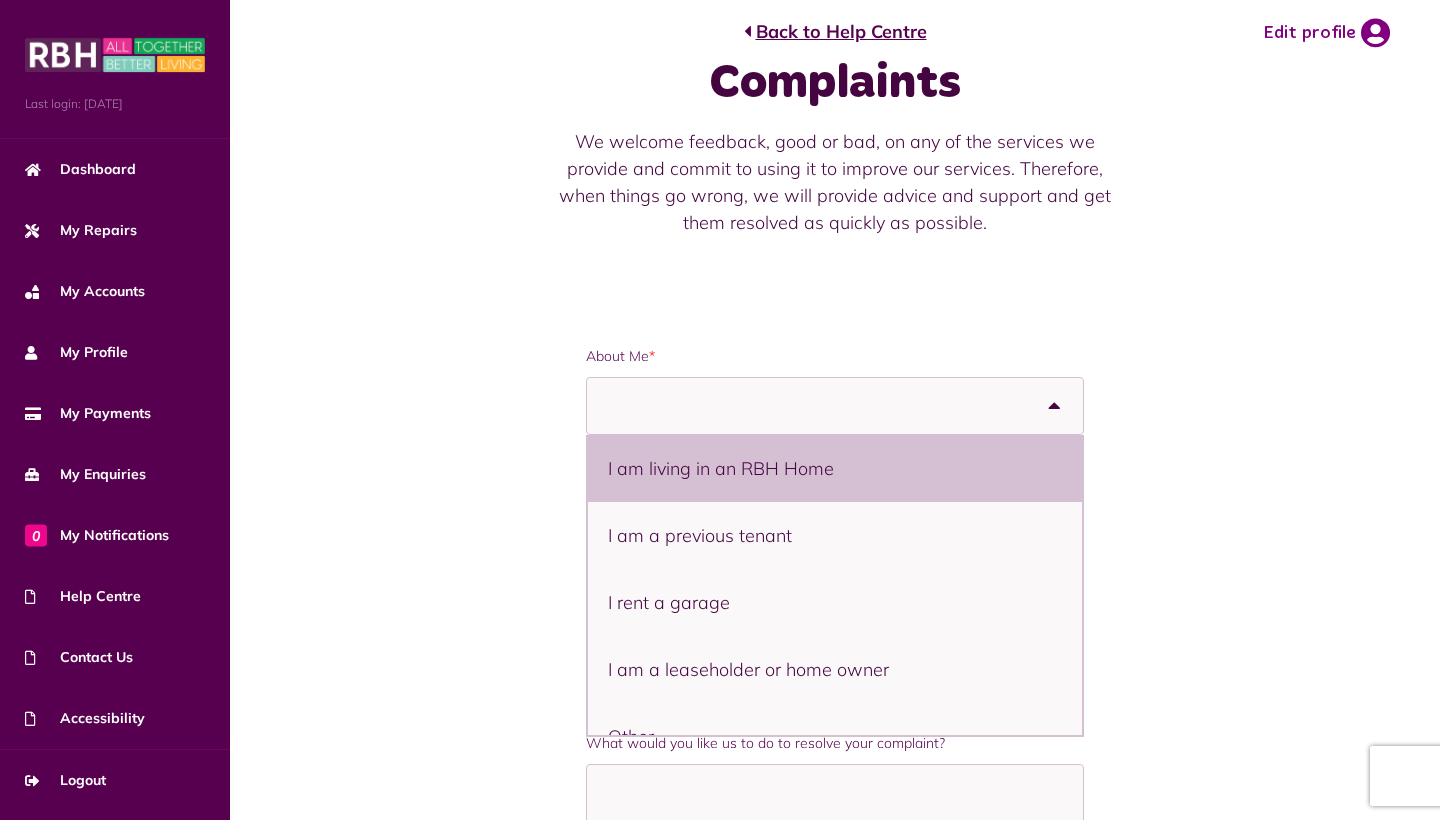 click on "I am living in an RBH Home" at bounding box center (835, 468) 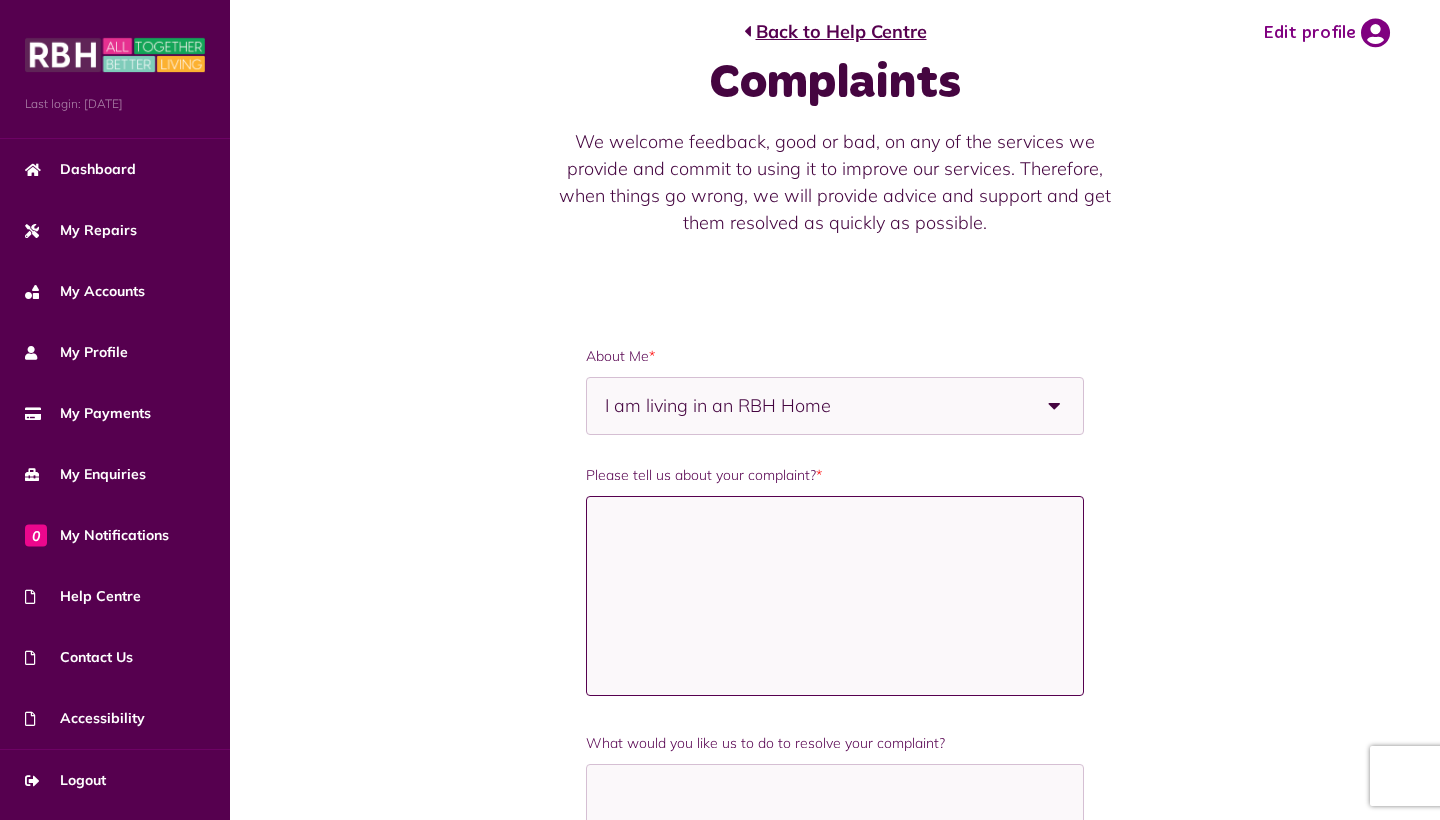 click on "Please tell us about your complaint?                                              *" at bounding box center [835, 596] 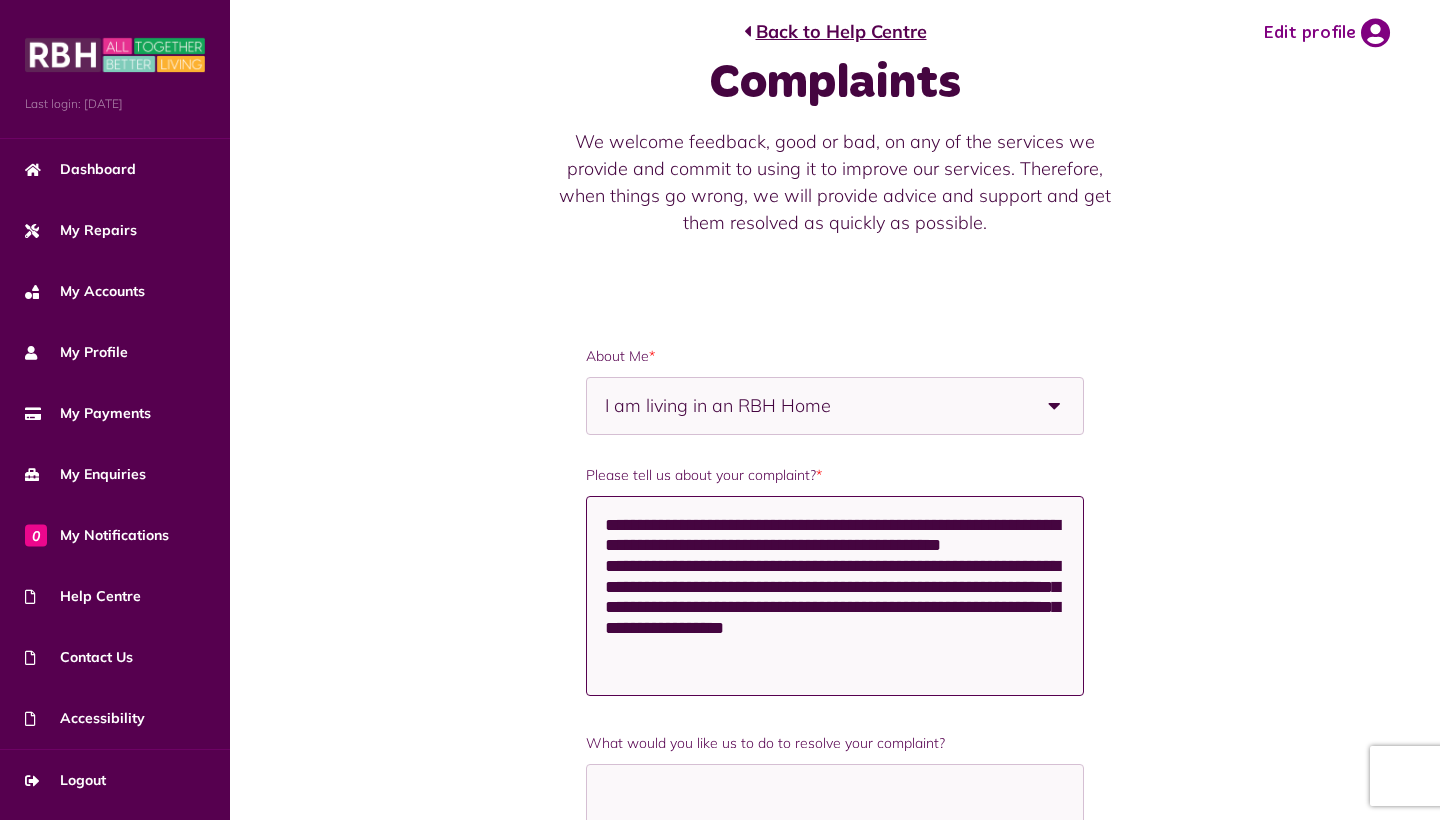 drag, startPoint x: 764, startPoint y: 529, endPoint x: 971, endPoint y: 680, distance: 256.22256 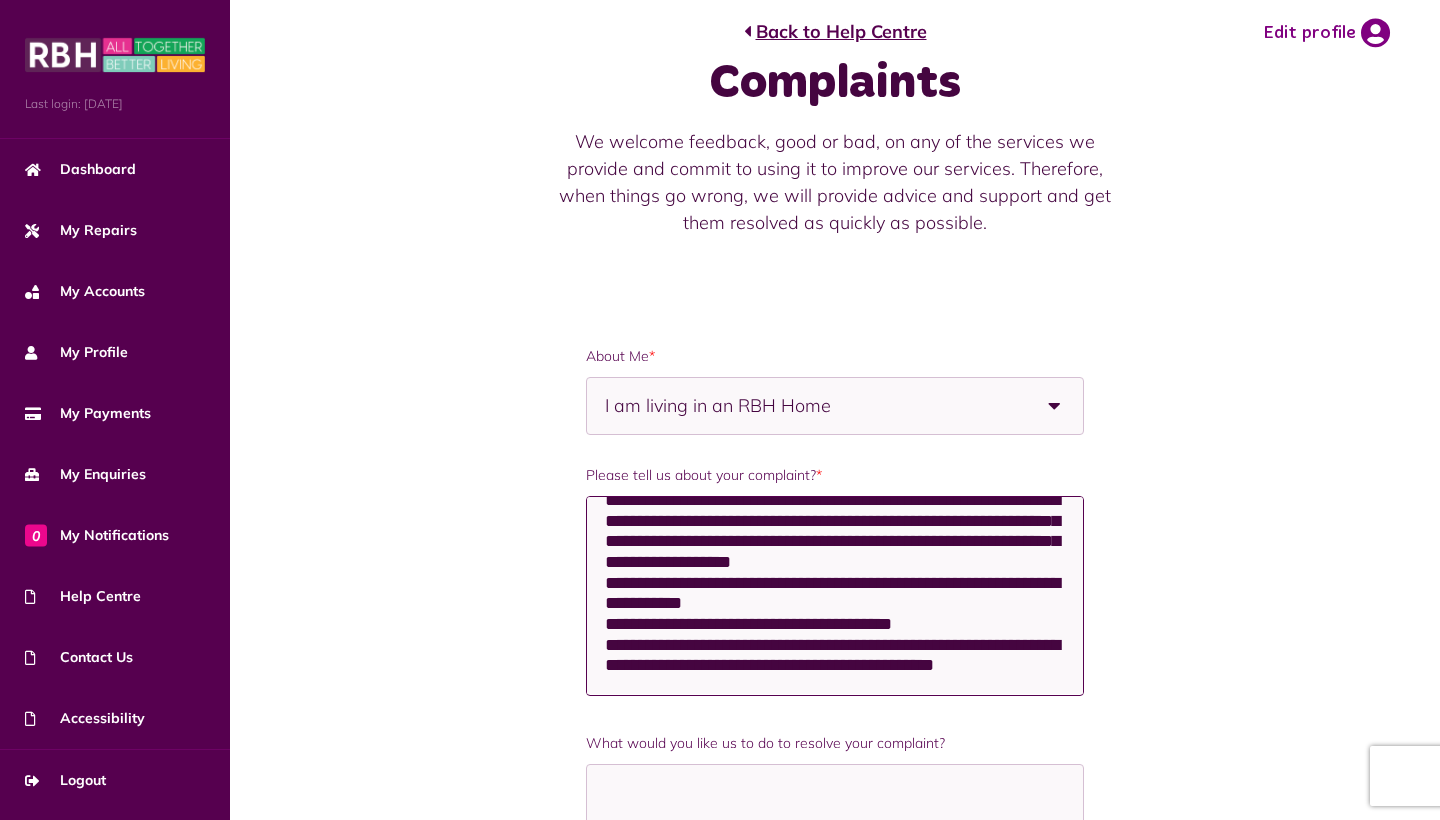 scroll, scrollTop: 81, scrollLeft: 0, axis: vertical 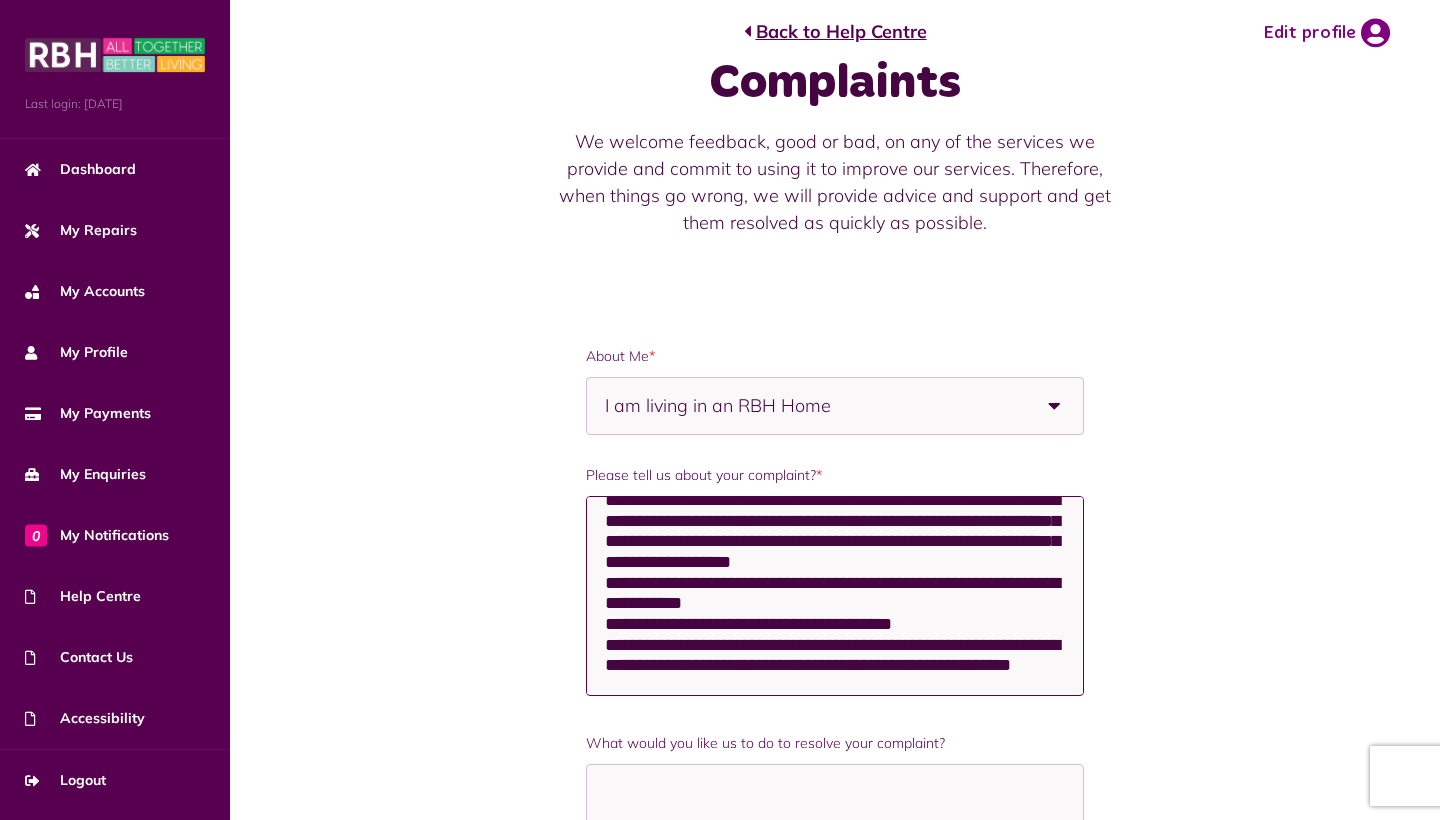 click on "**********" at bounding box center [835, 596] 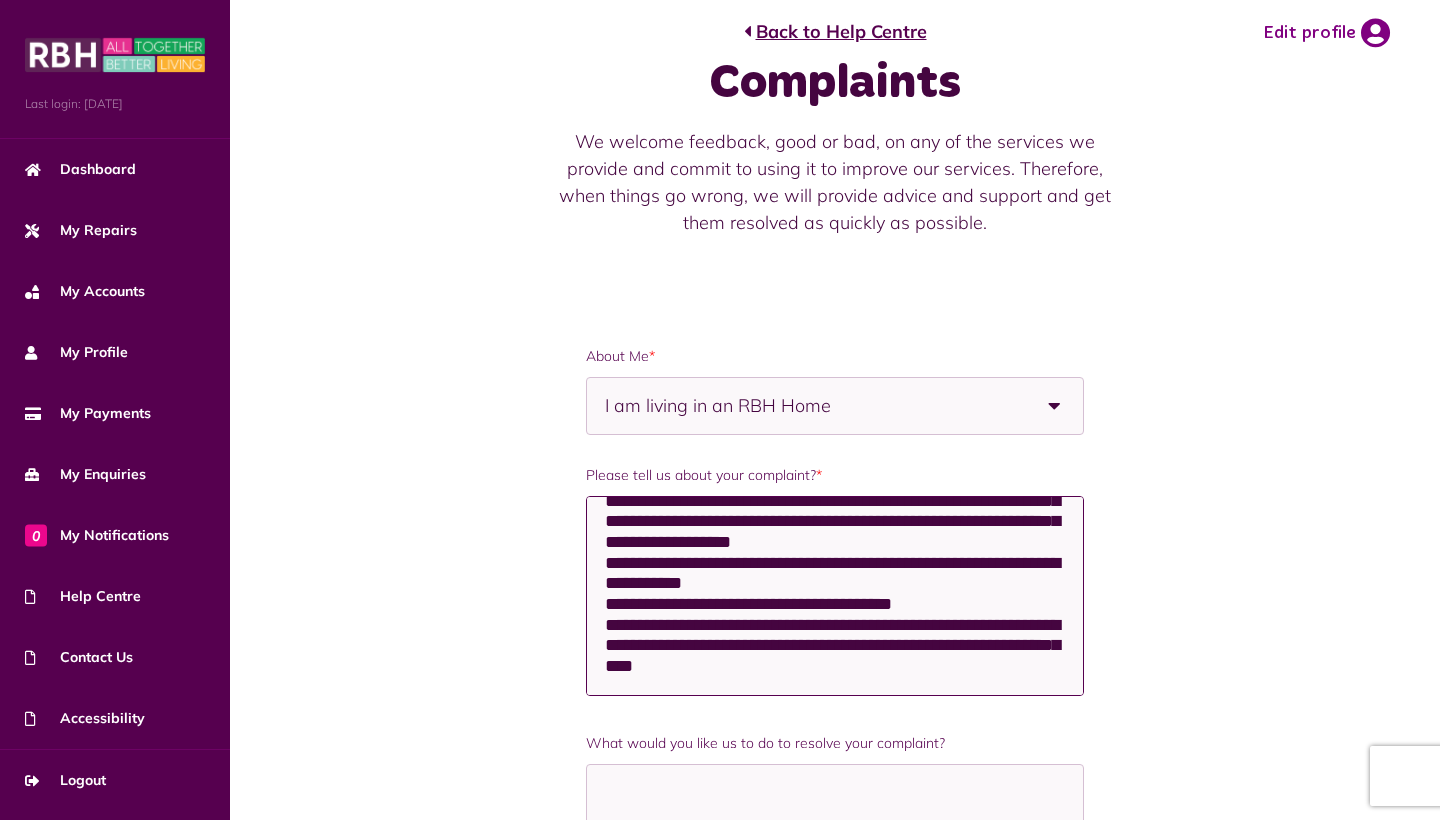 scroll, scrollTop: 98, scrollLeft: 0, axis: vertical 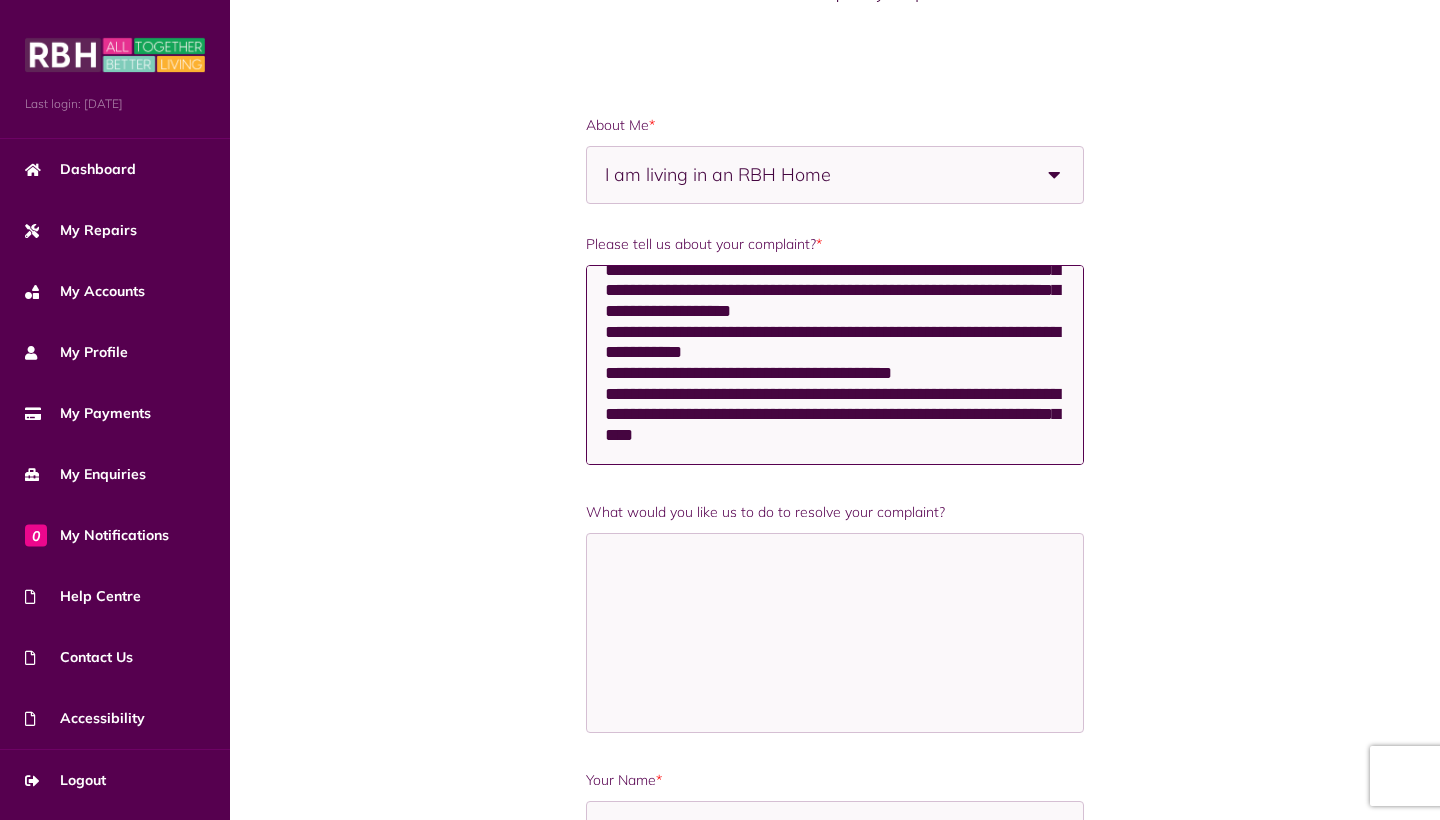 drag, startPoint x: 609, startPoint y: 396, endPoint x: 791, endPoint y: 448, distance: 189.28285 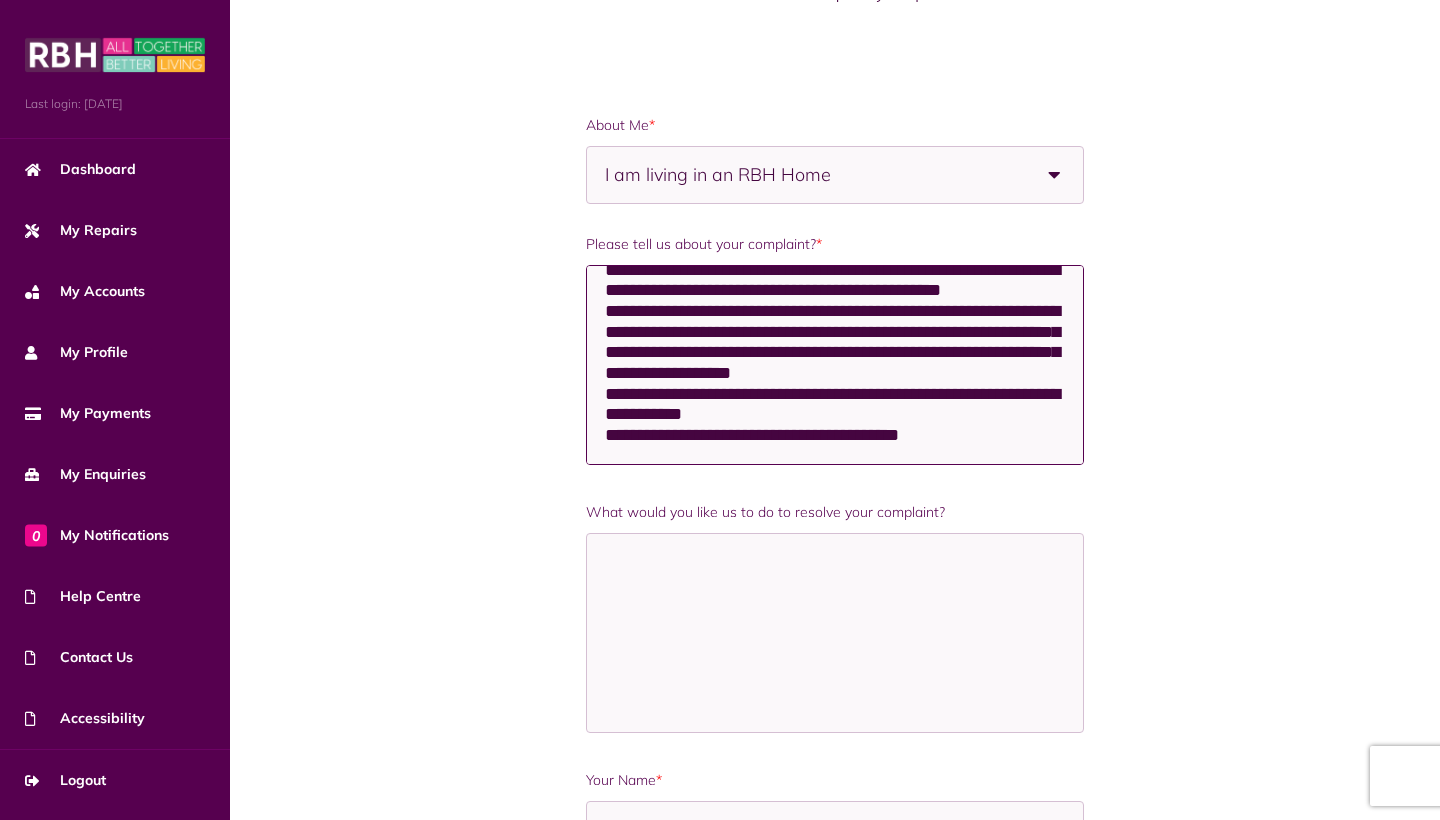 scroll, scrollTop: 38, scrollLeft: 0, axis: vertical 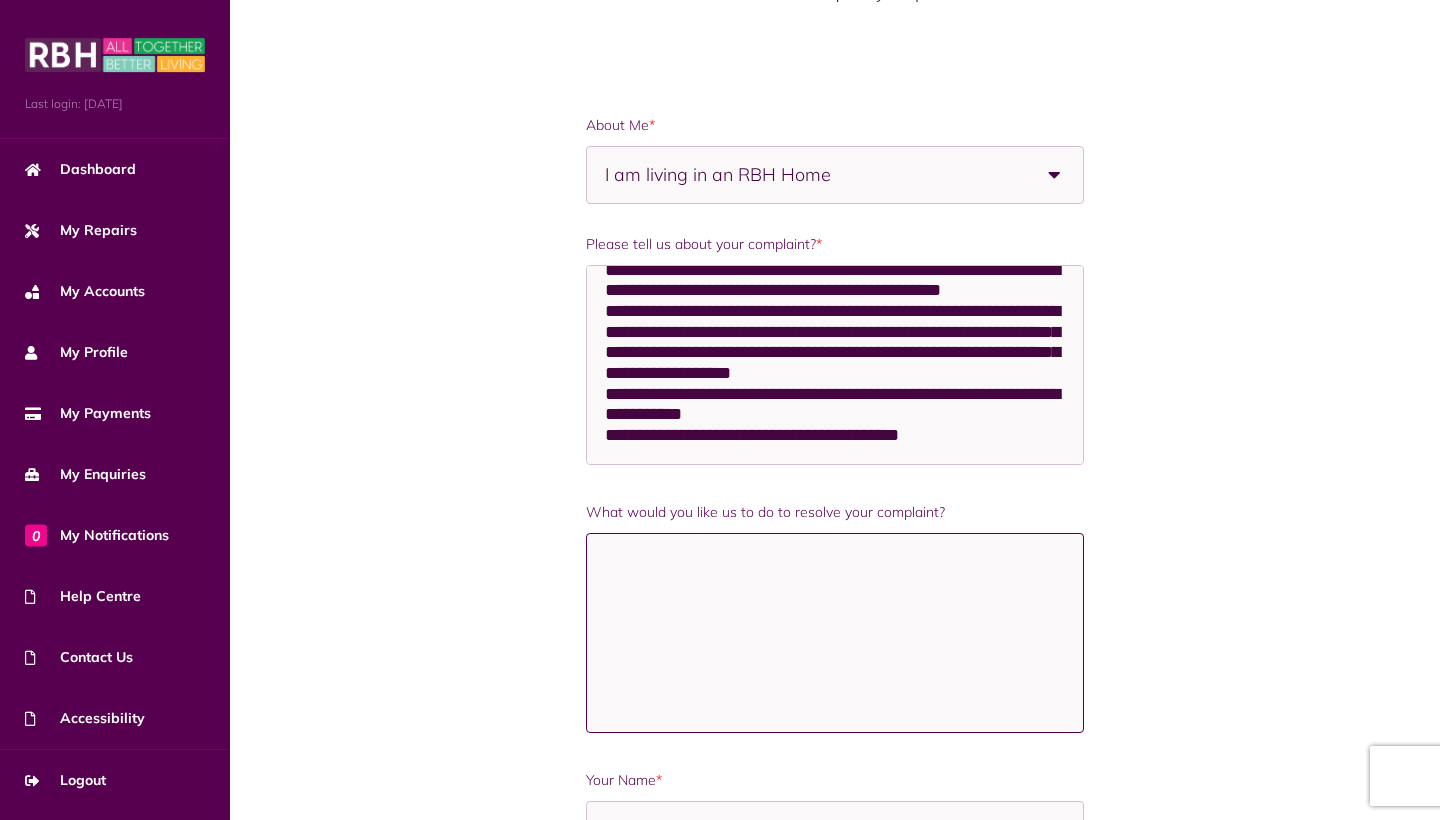 click on "What would you like us to do to resolve your complaint?" at bounding box center [835, 633] 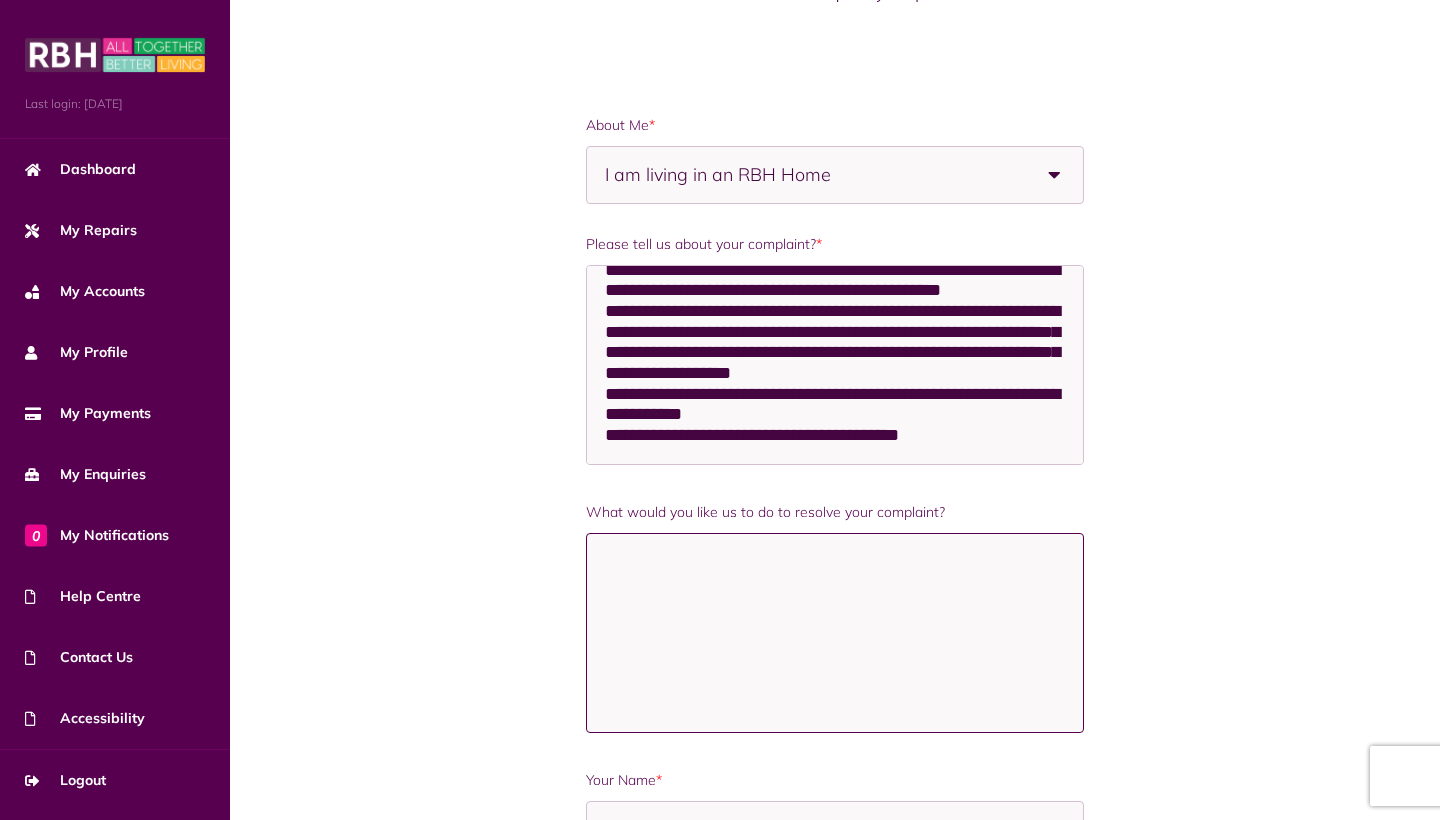 paste on "**********" 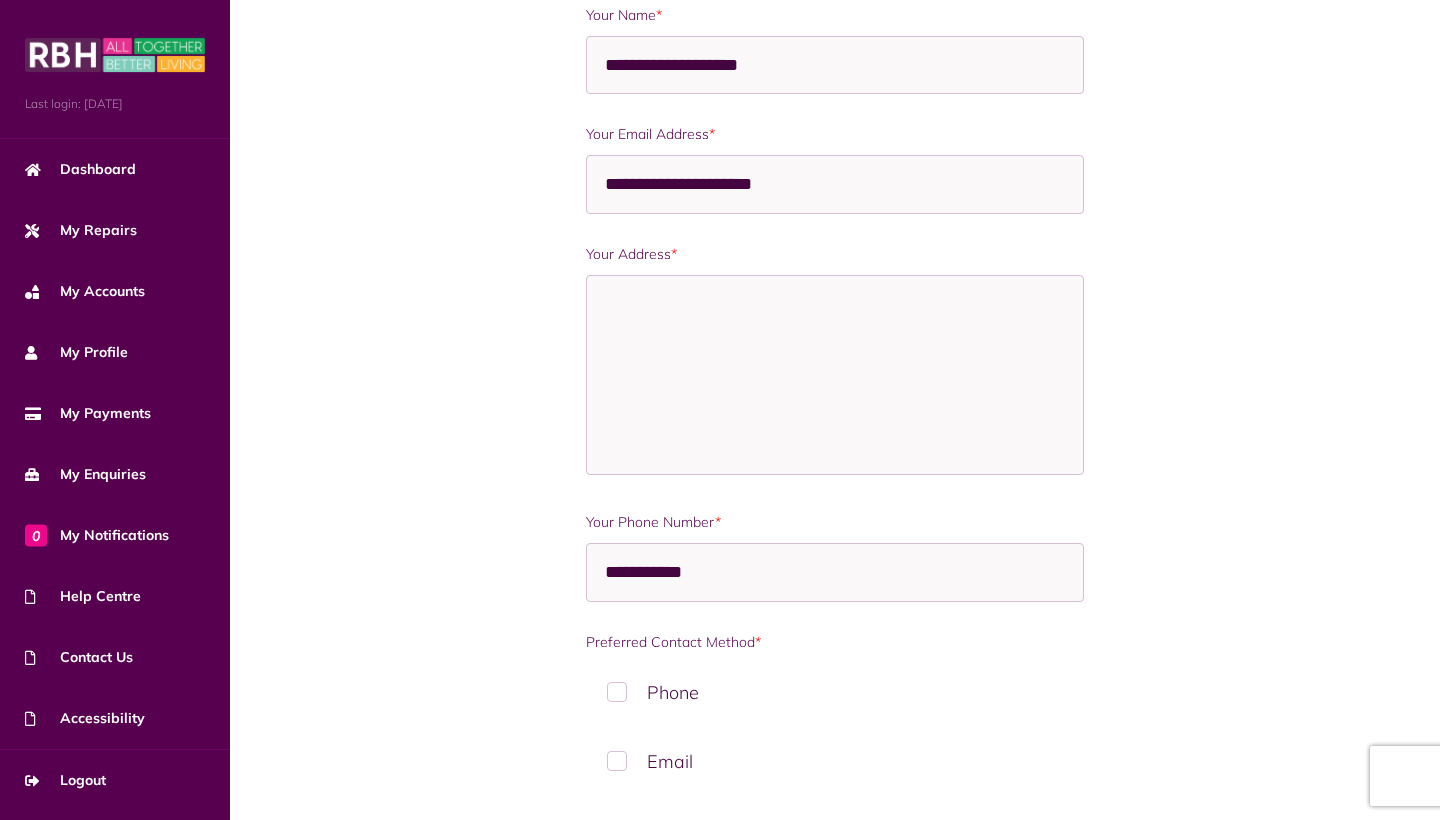 scroll, scrollTop: 1030, scrollLeft: 0, axis: vertical 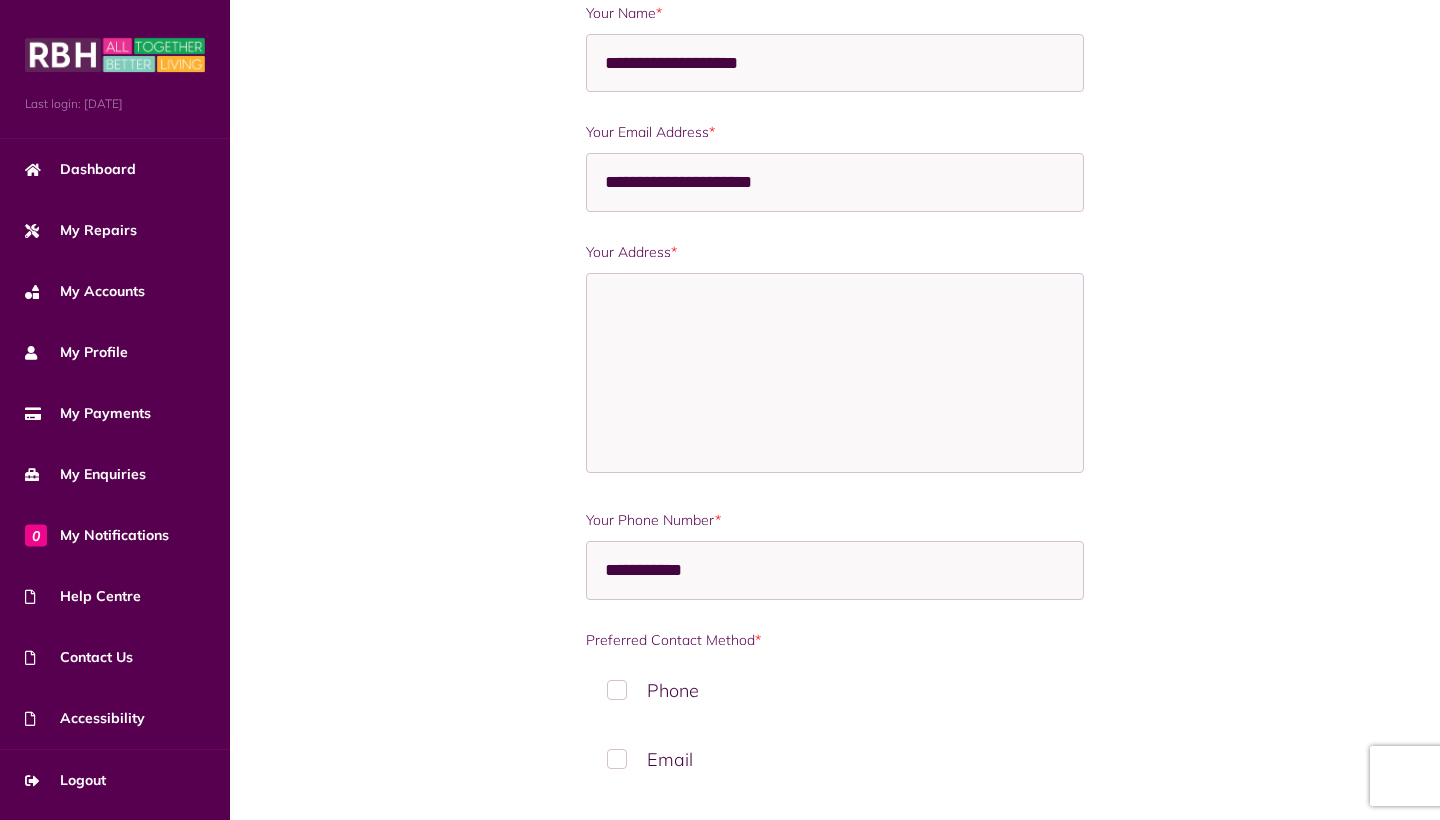 type on "**********" 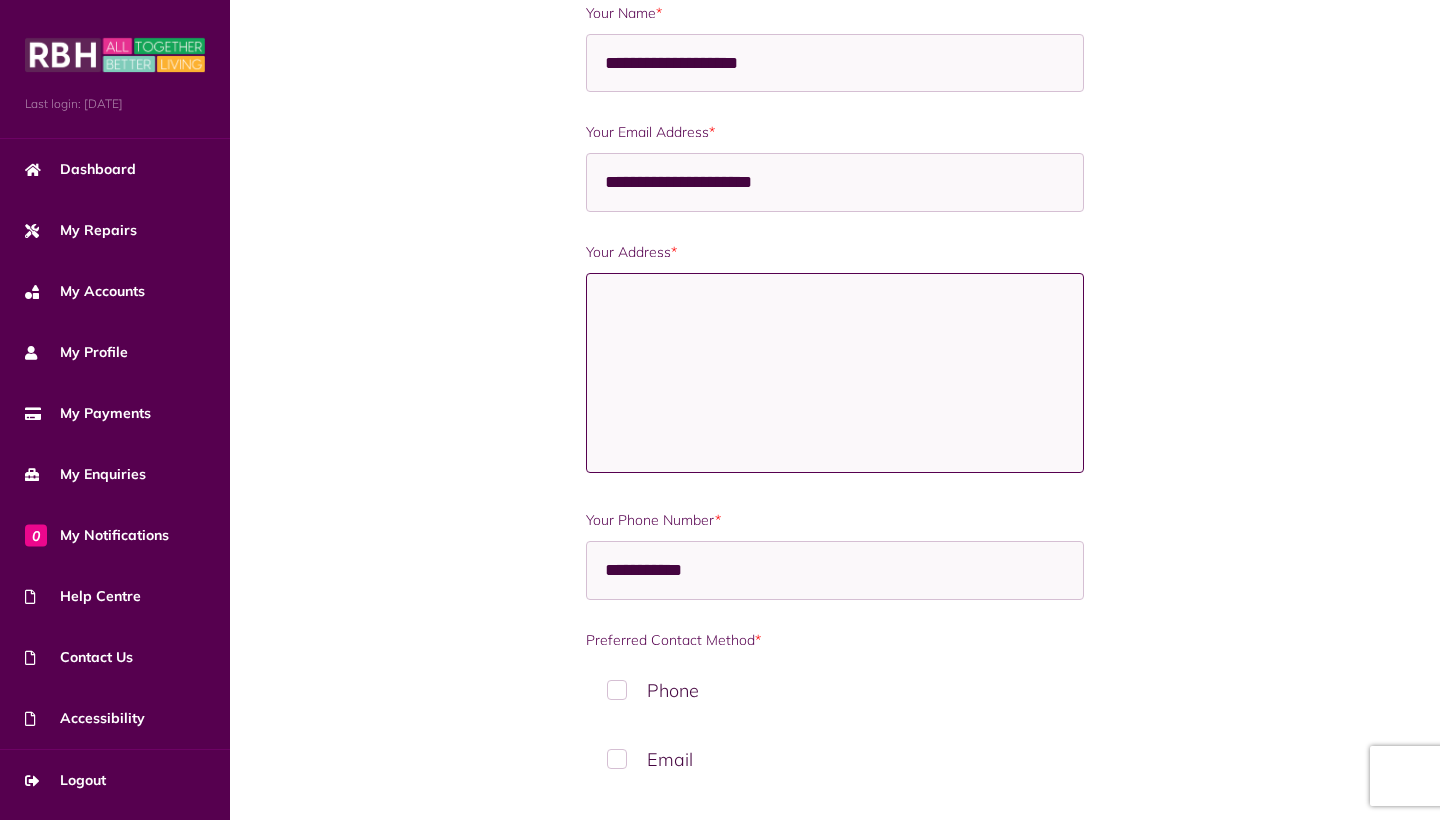click on "Your Address                                              *" at bounding box center [835, 373] 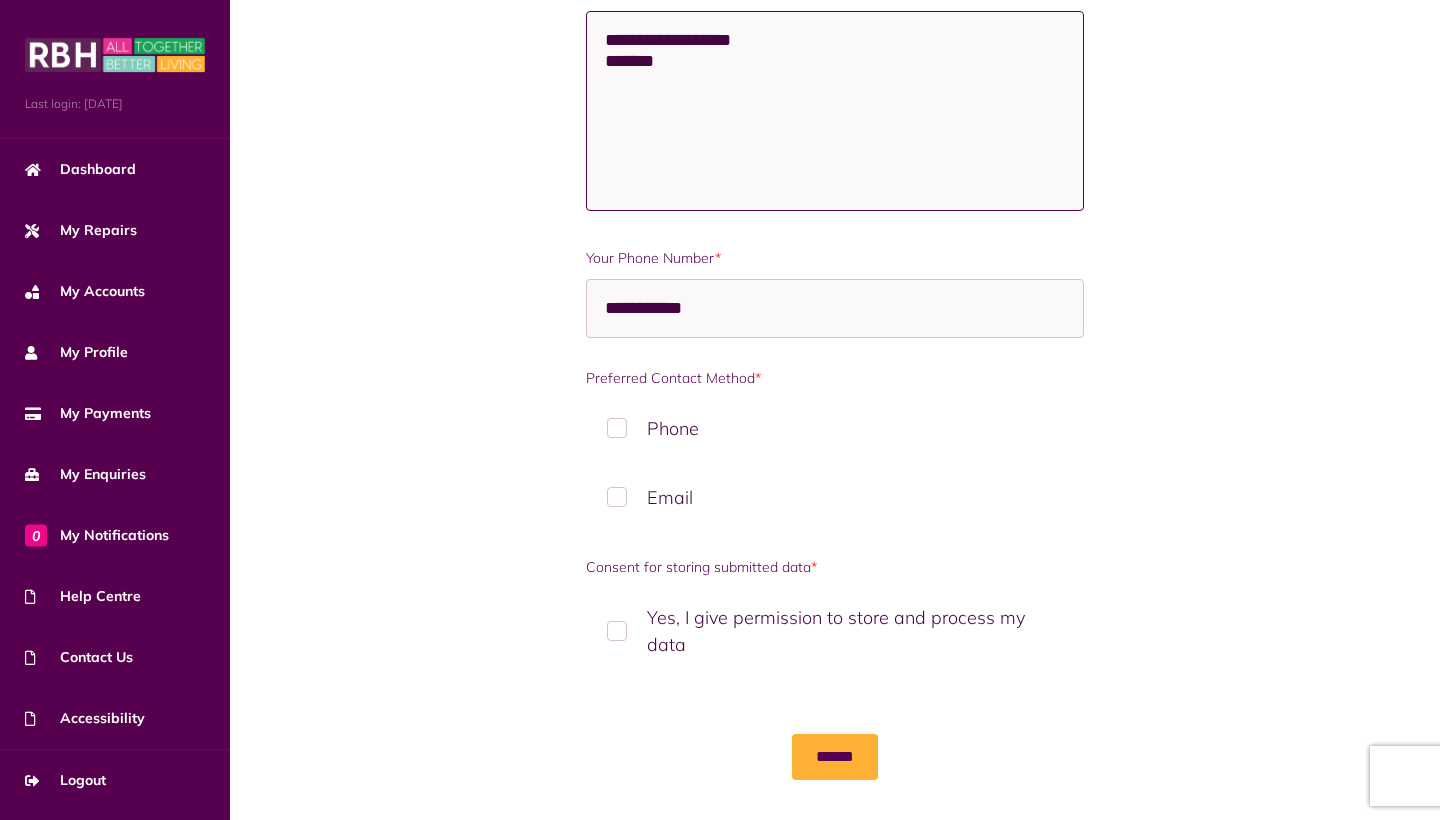scroll, scrollTop: 1291, scrollLeft: 0, axis: vertical 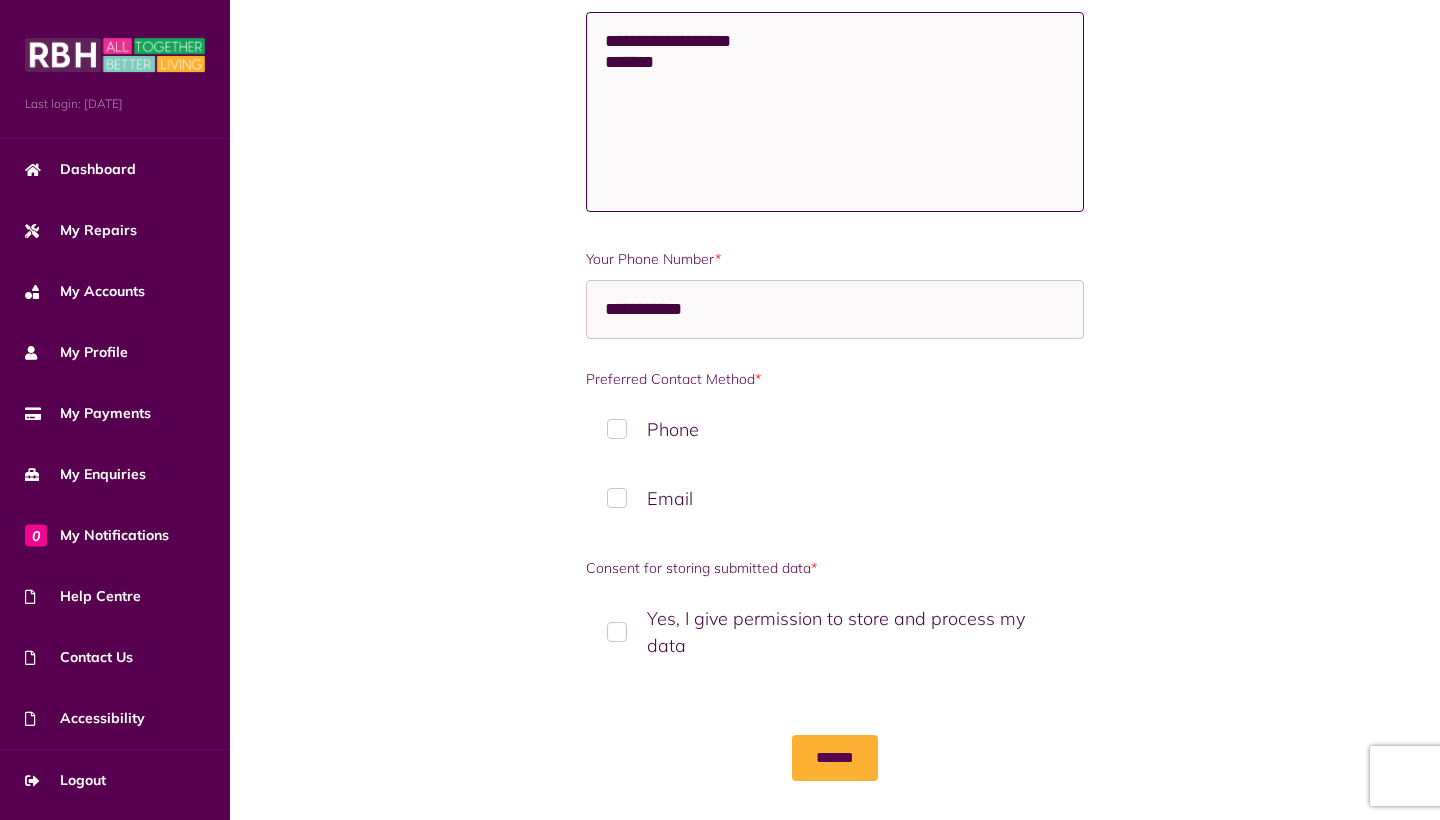type on "**********" 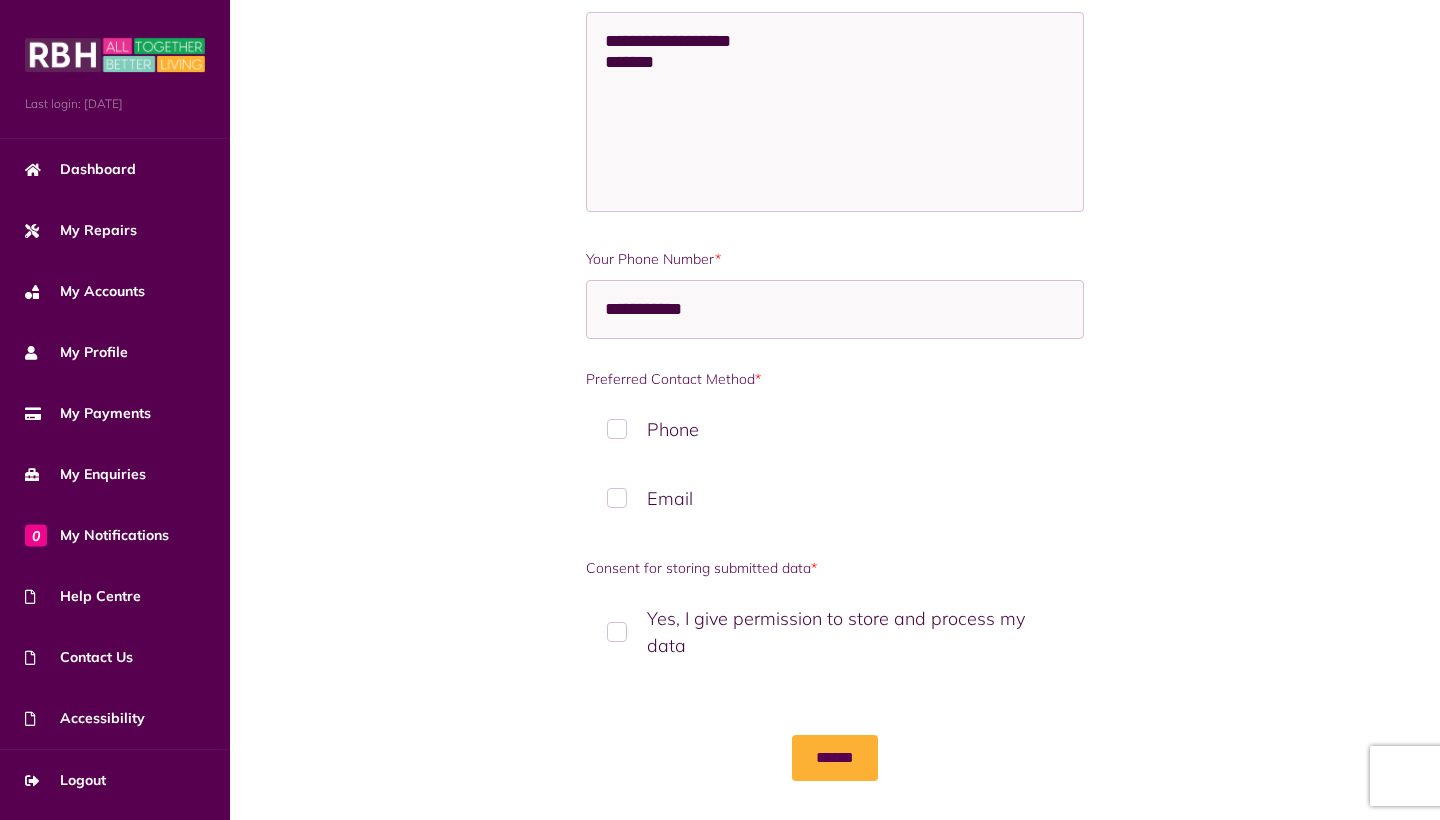 click on "Email" at bounding box center [835, 498] 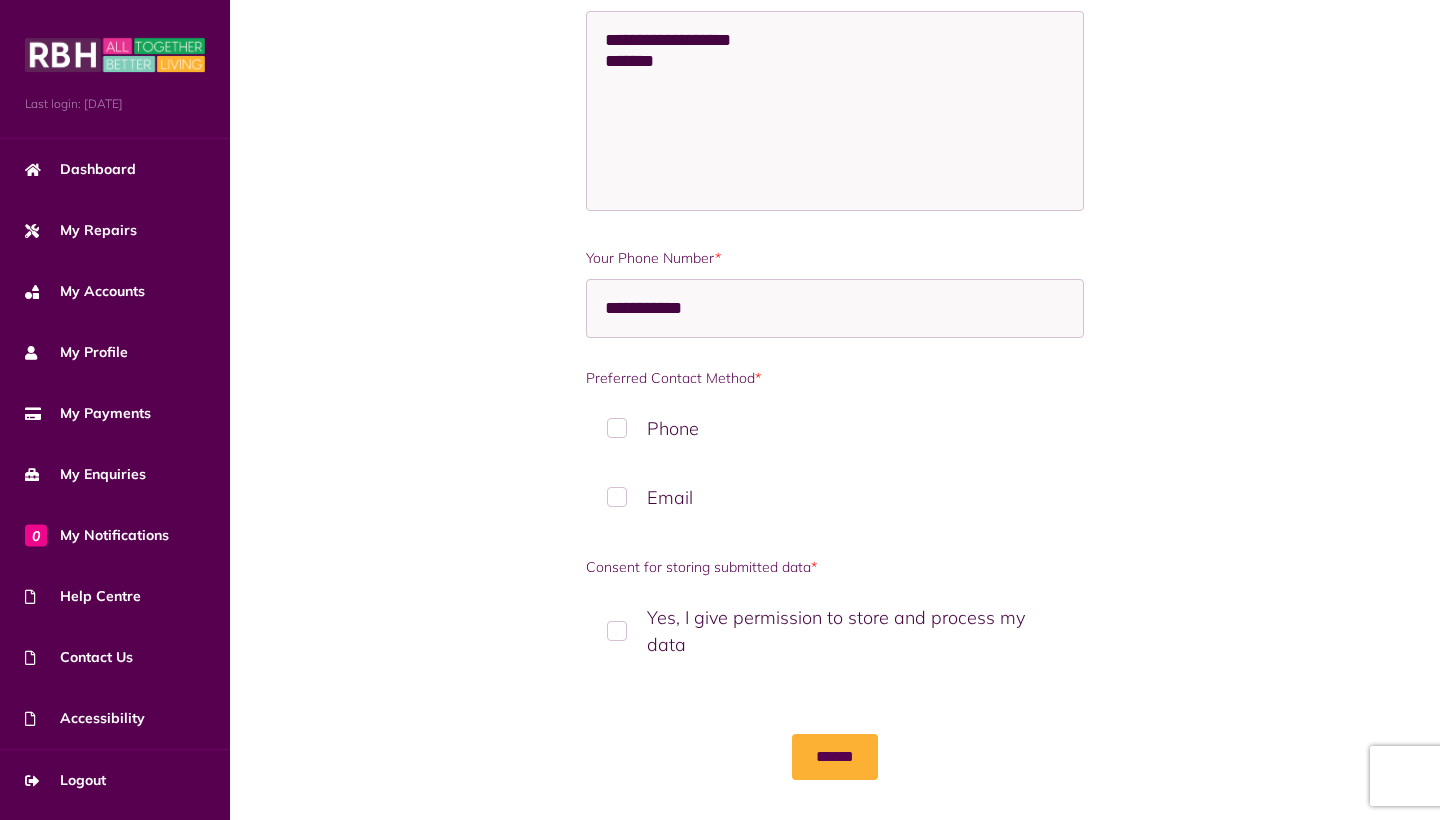 scroll, scrollTop: 1291, scrollLeft: 0, axis: vertical 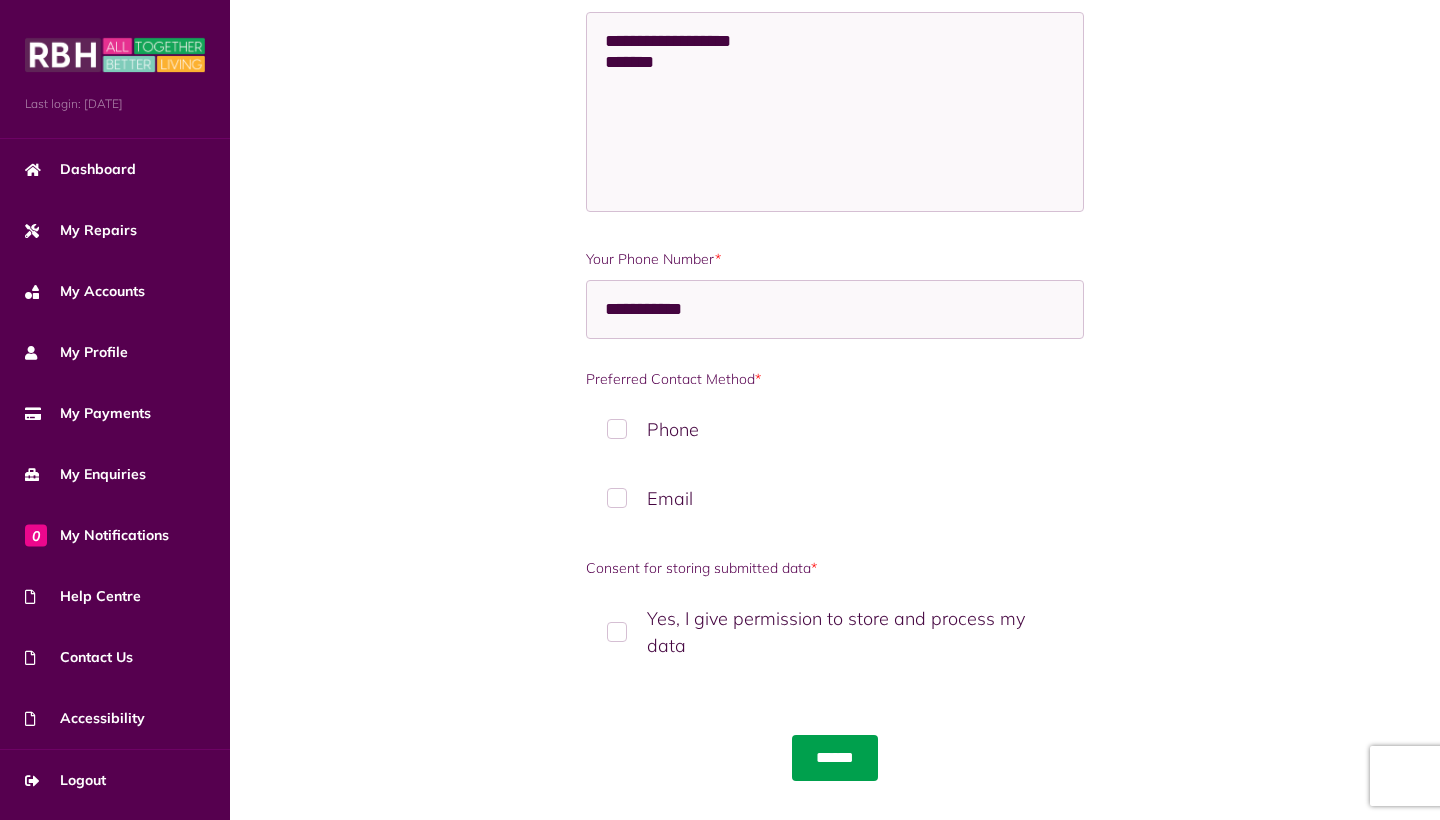 click on "******" at bounding box center [835, 758] 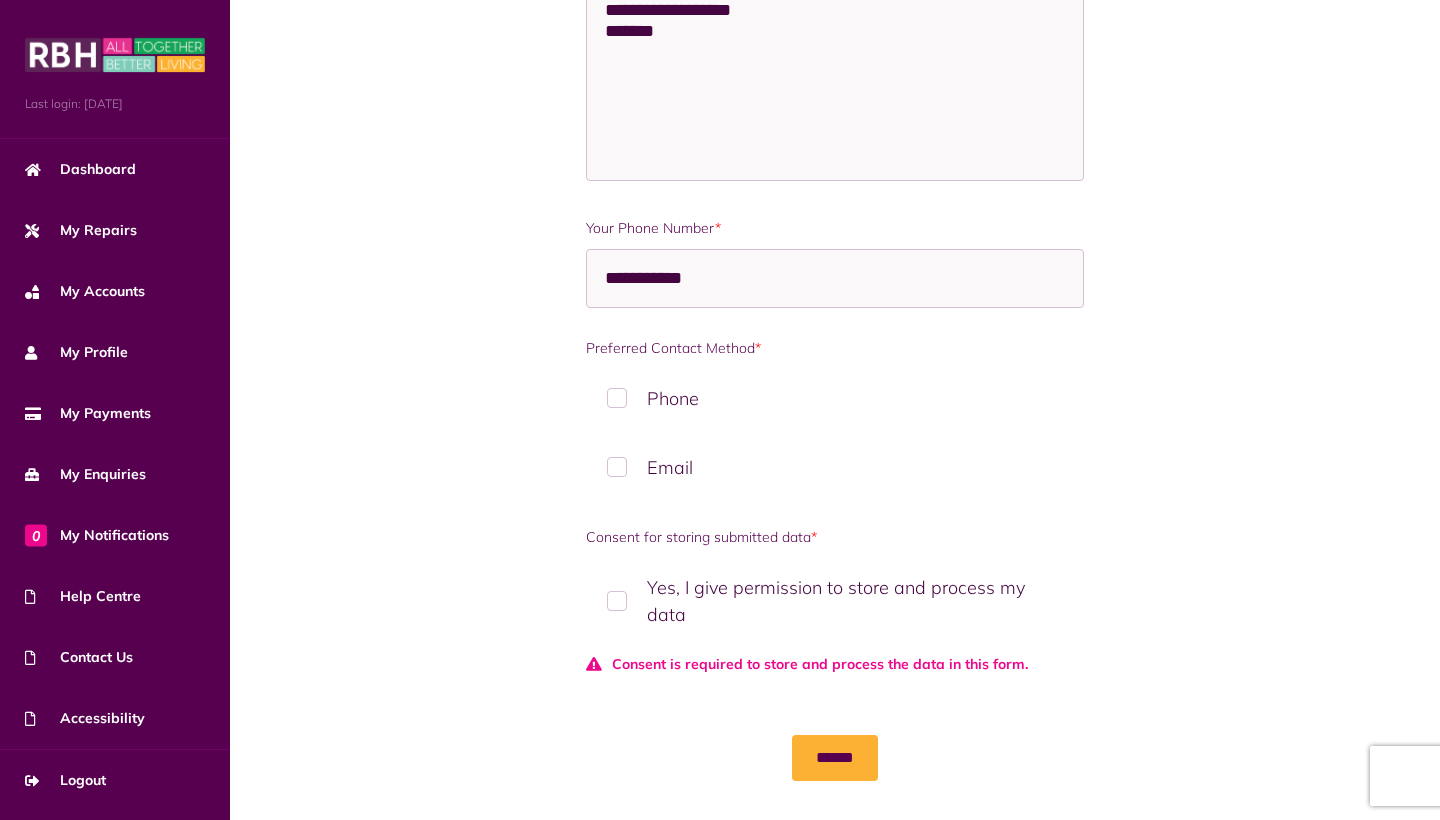 click on "Yes, I give permission to store and process my data" at bounding box center [835, 601] 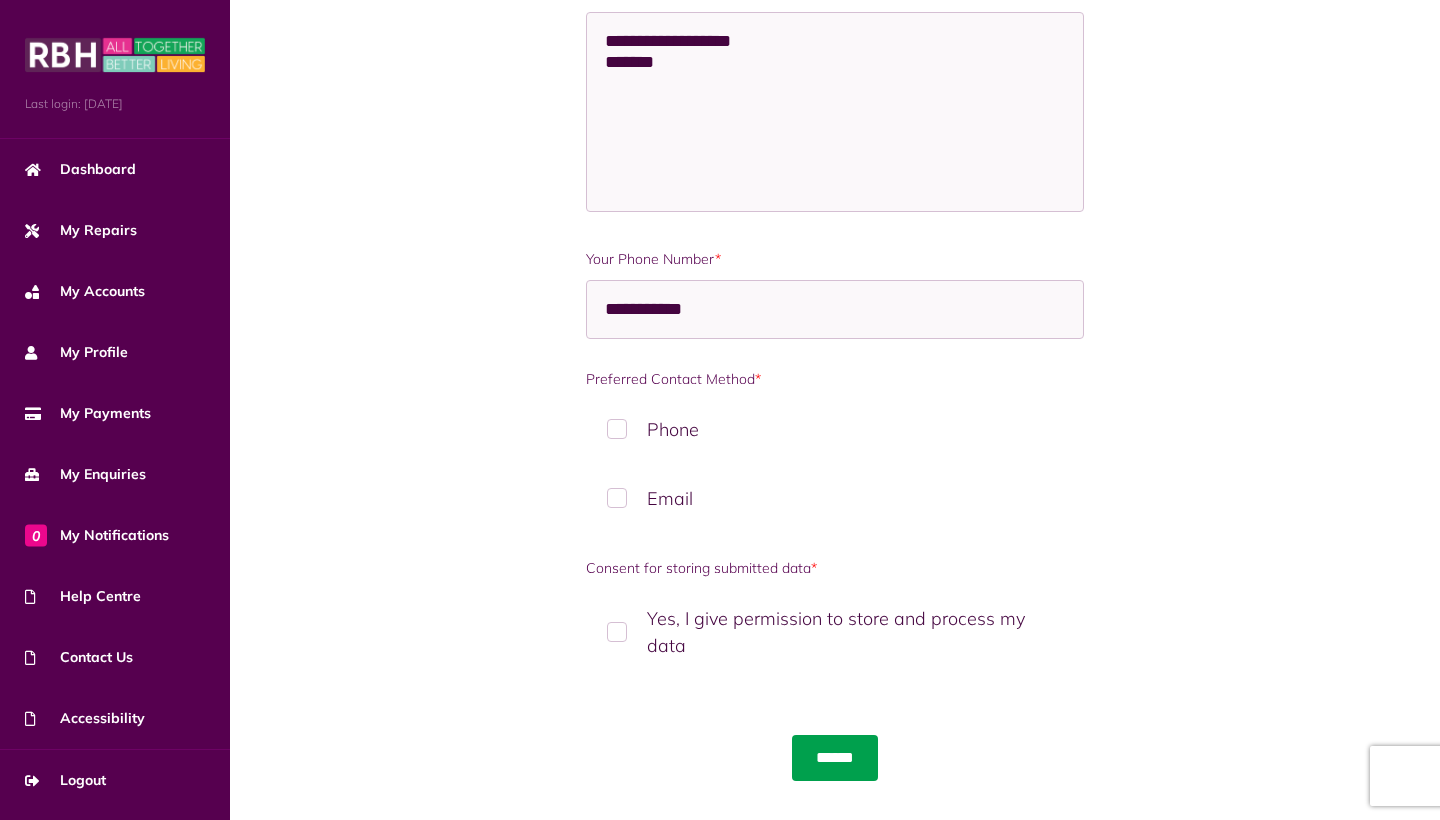 click on "******" at bounding box center (835, 758) 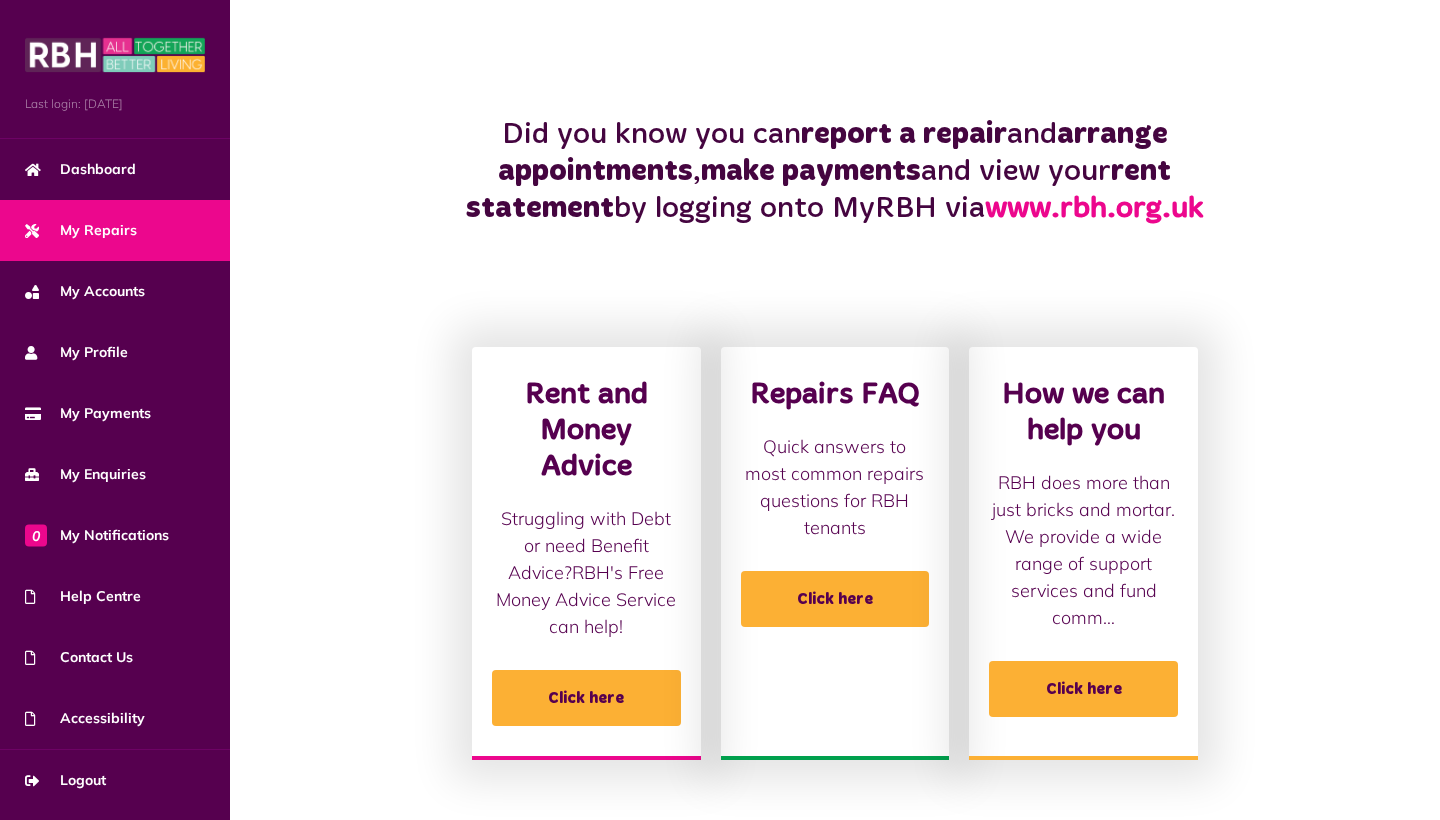 scroll, scrollTop: 421, scrollLeft: 0, axis: vertical 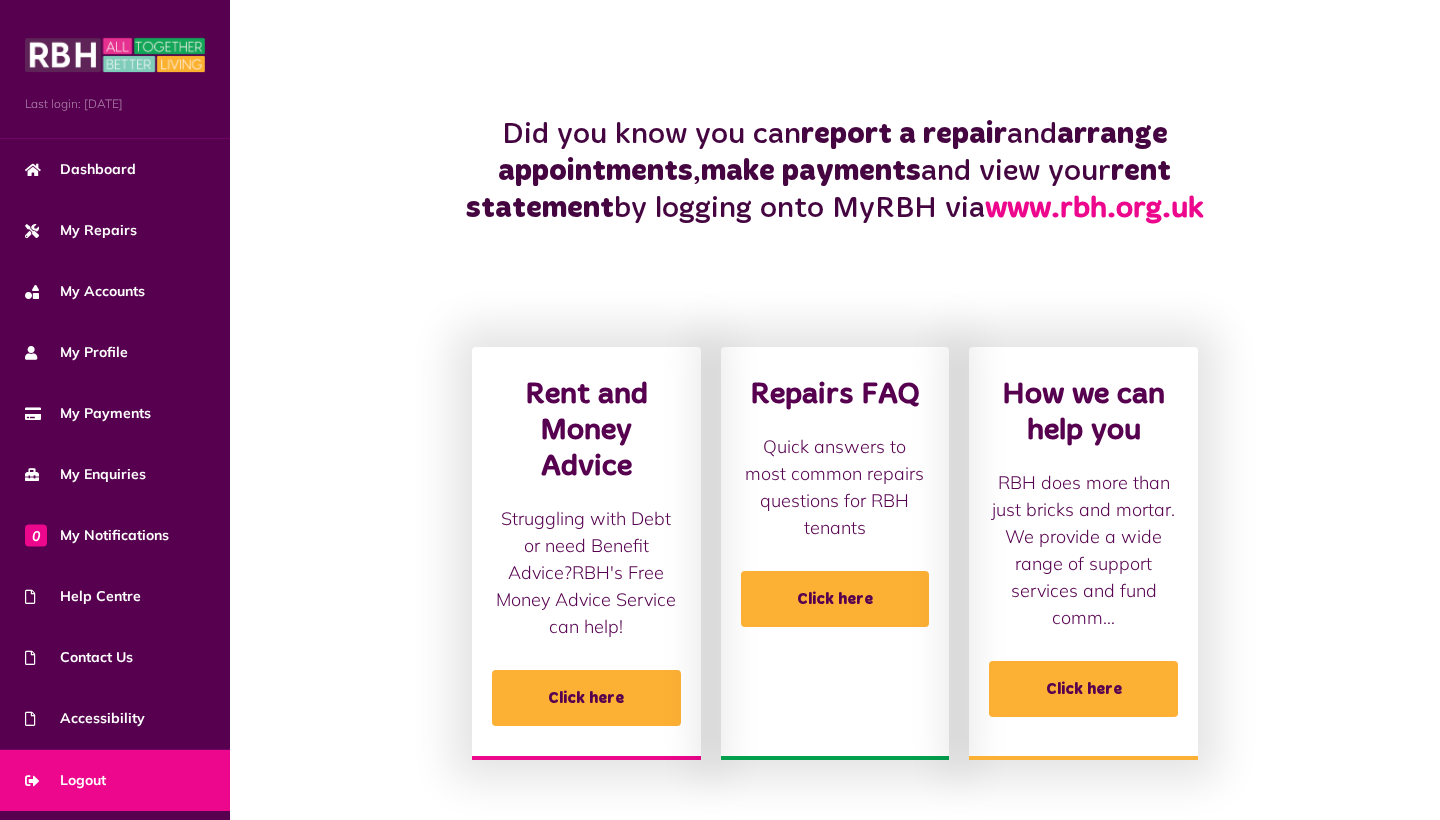 click on "Logout" at bounding box center [65, 780] 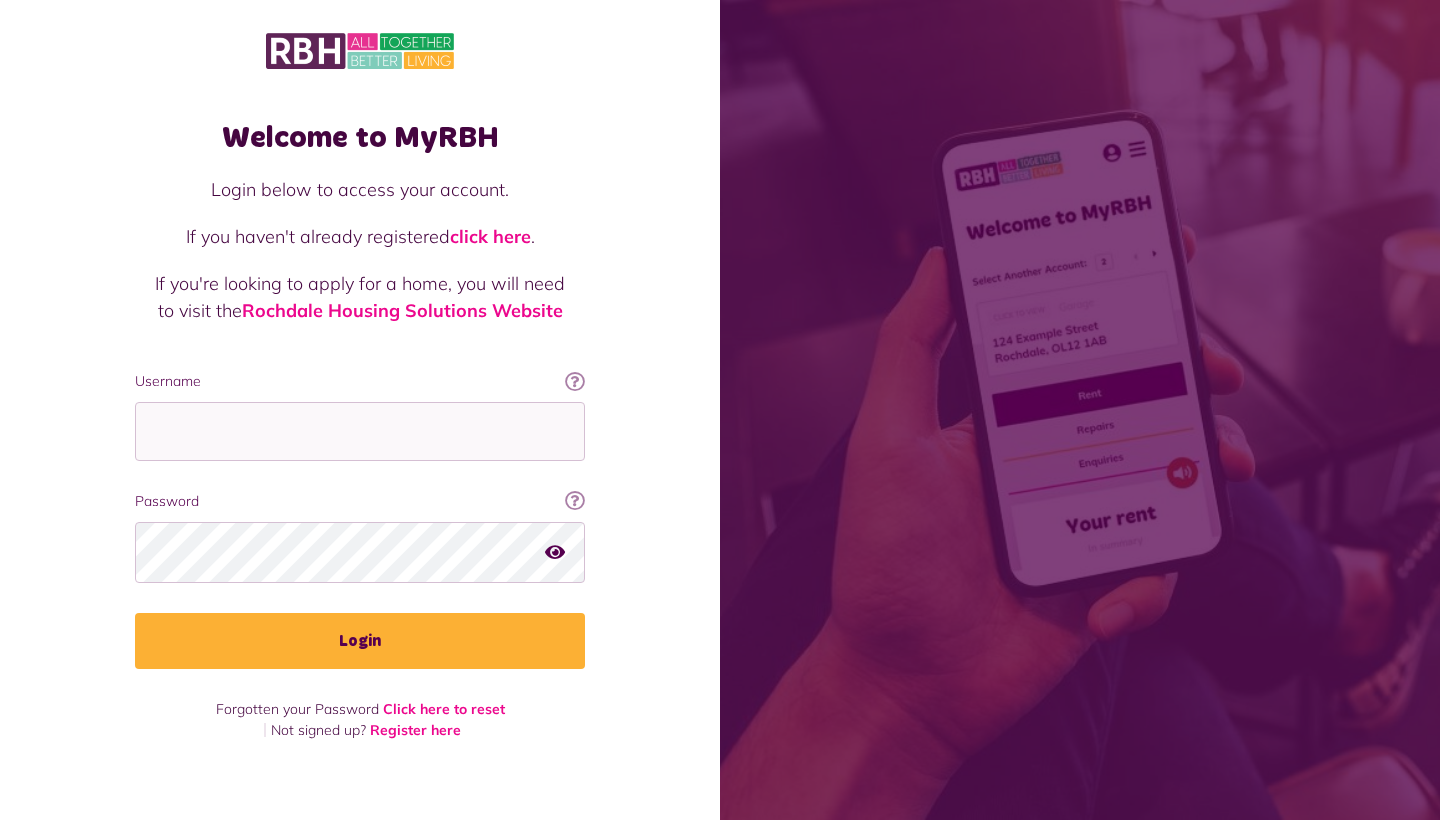 scroll, scrollTop: 0, scrollLeft: 0, axis: both 